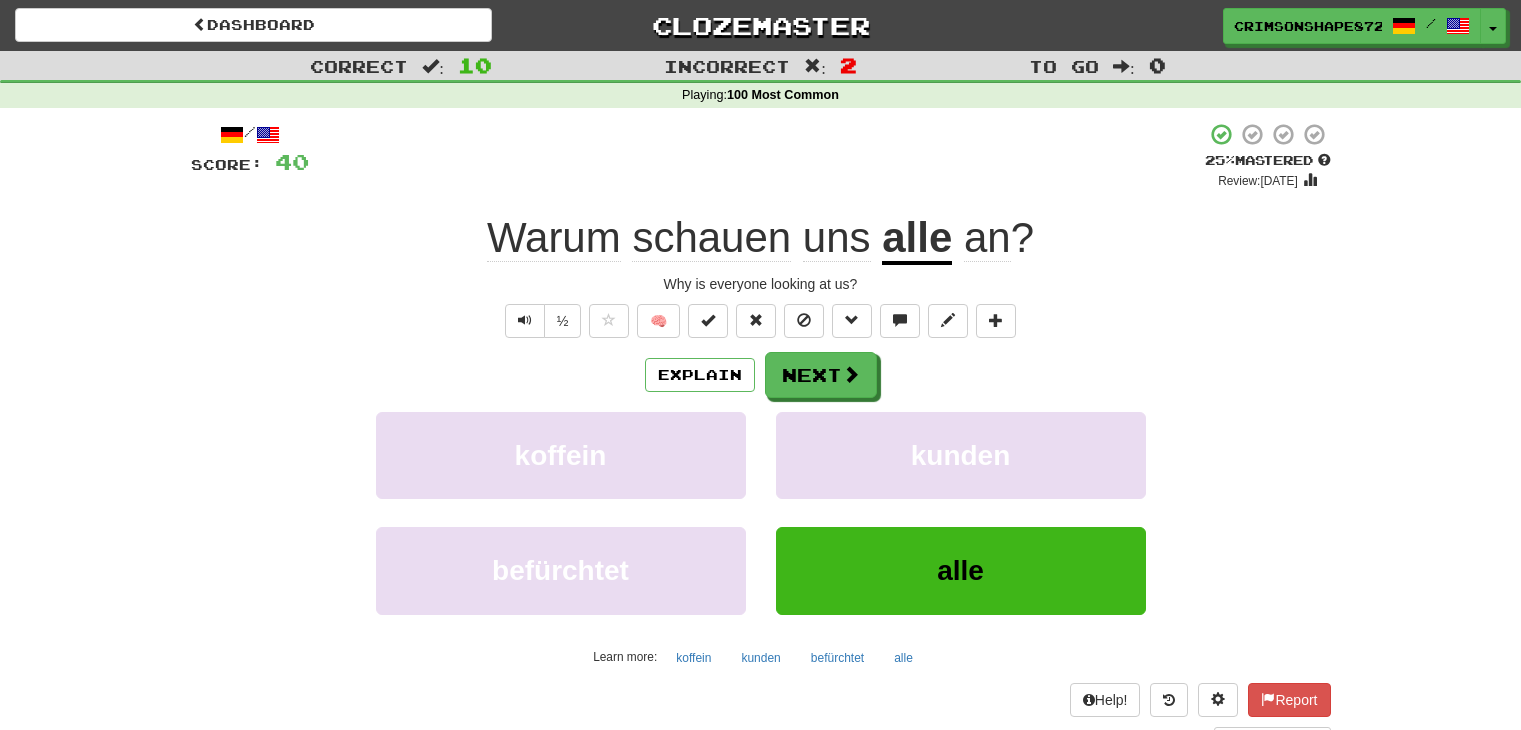 scroll, scrollTop: 100, scrollLeft: 0, axis: vertical 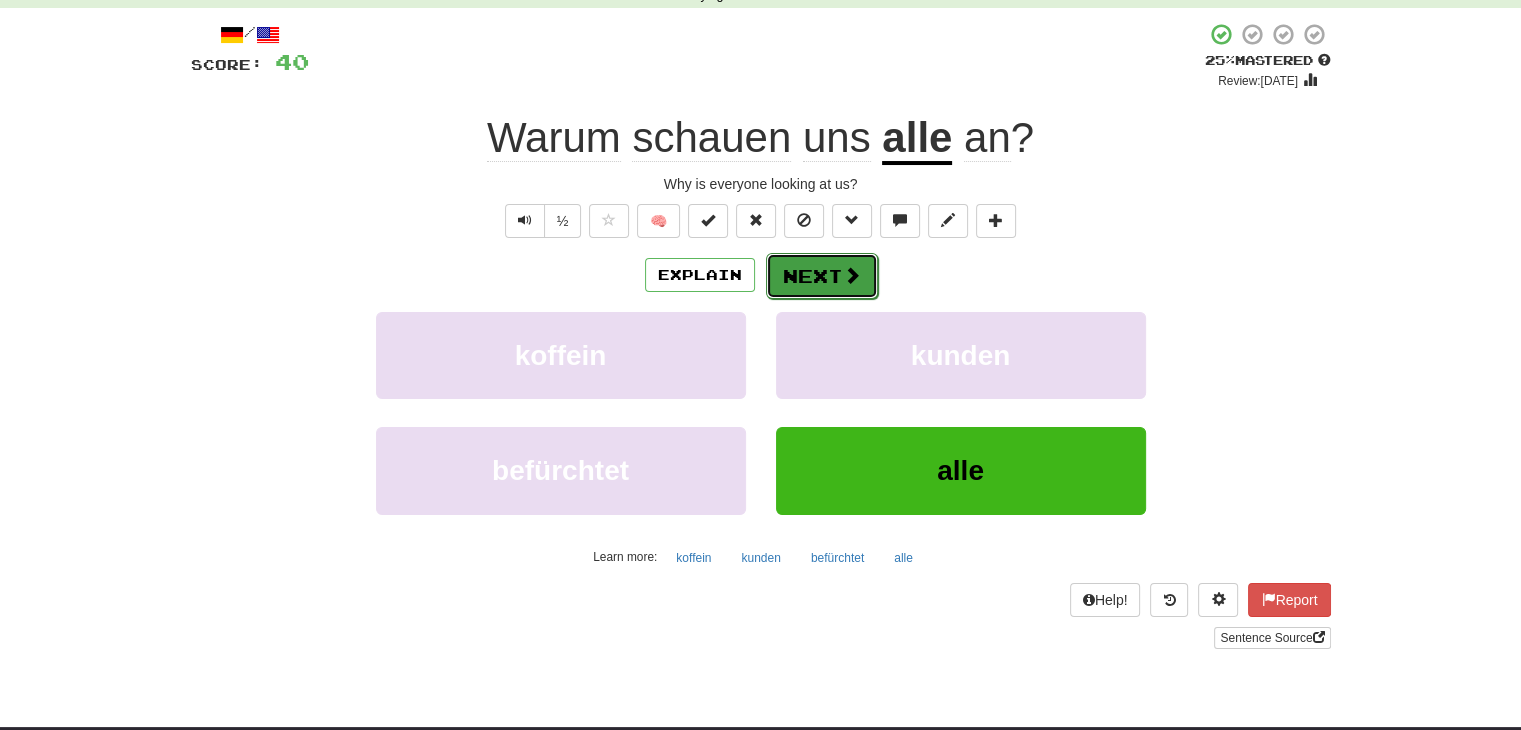 click on "Next" at bounding box center (822, 276) 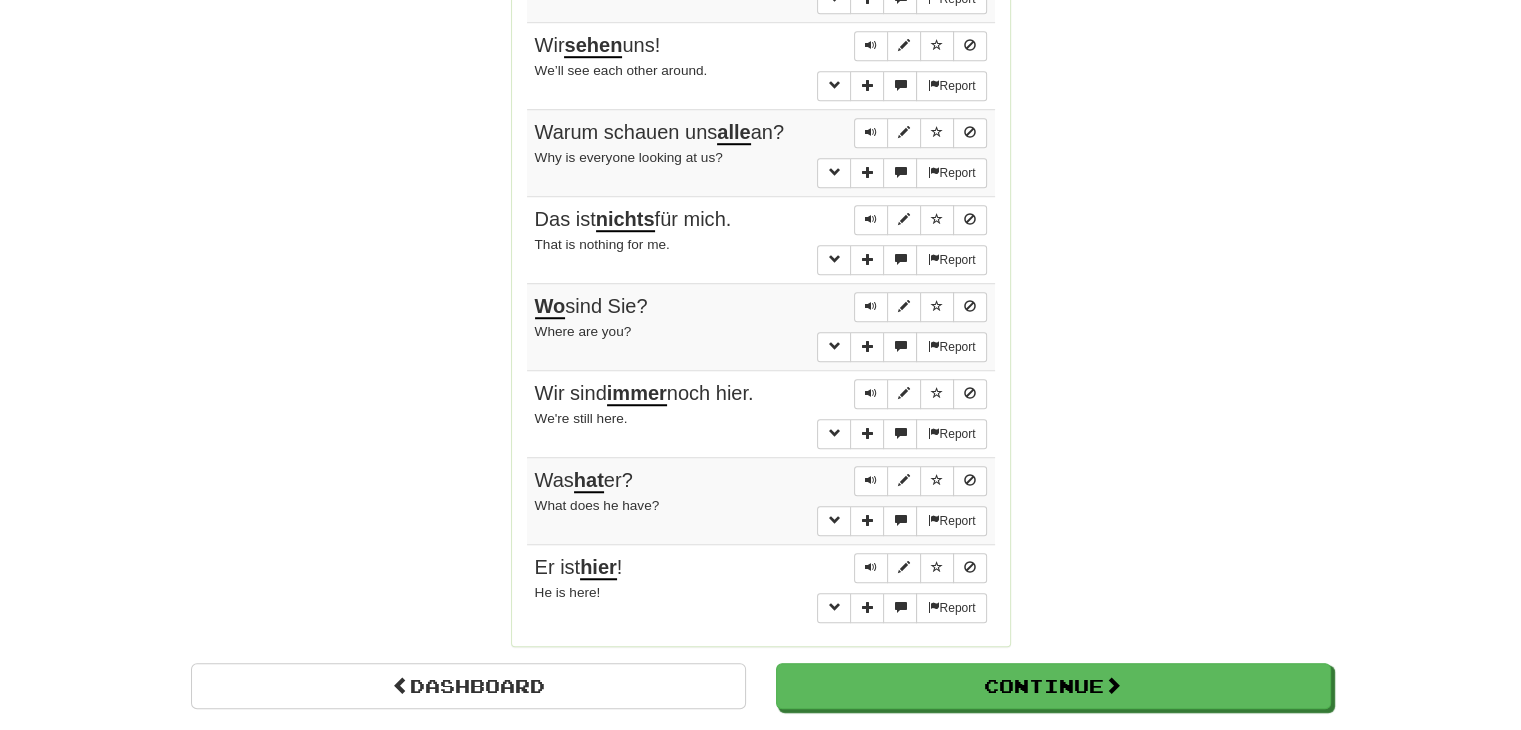 scroll, scrollTop: 1400, scrollLeft: 0, axis: vertical 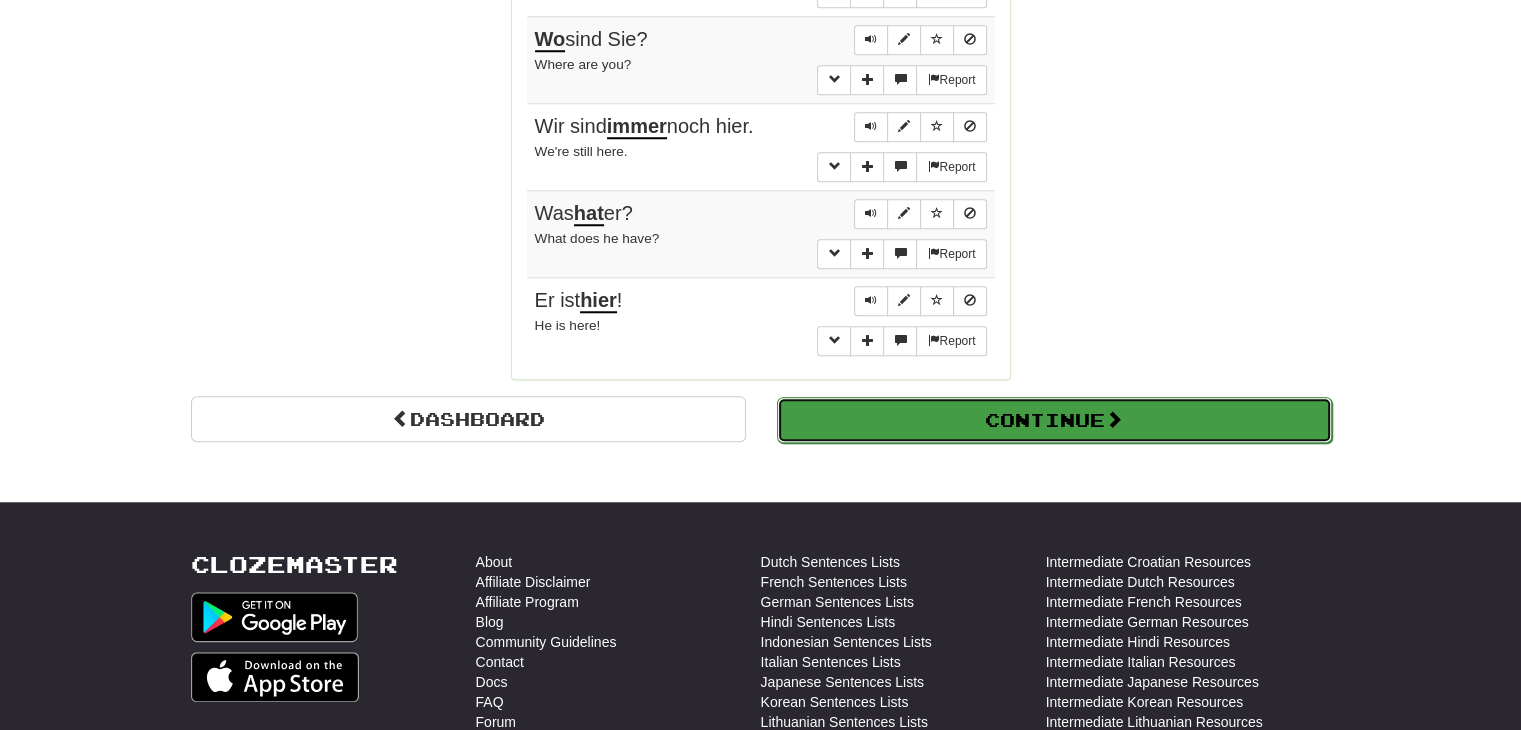 click on "Continue" at bounding box center (1054, 420) 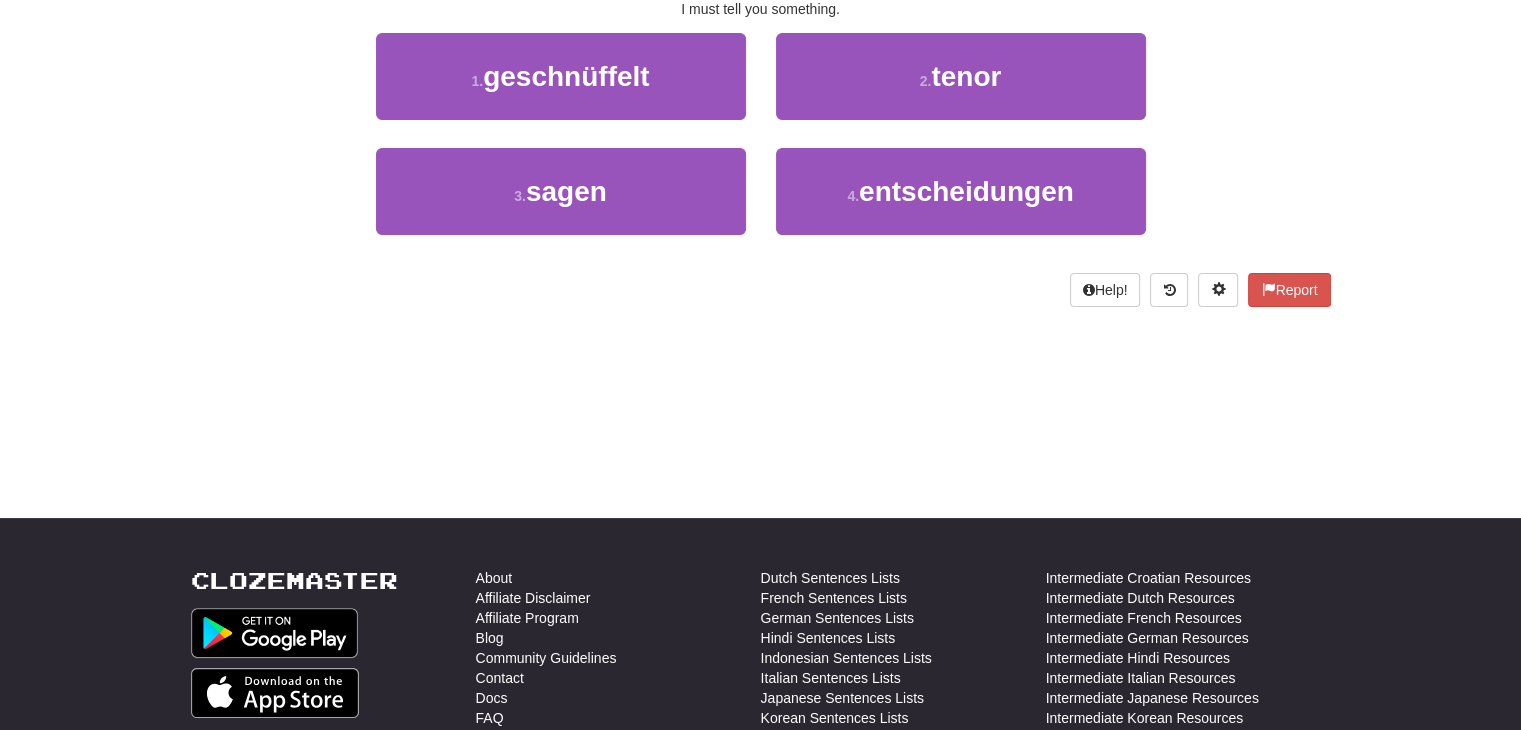 scroll, scrollTop: 10, scrollLeft: 0, axis: vertical 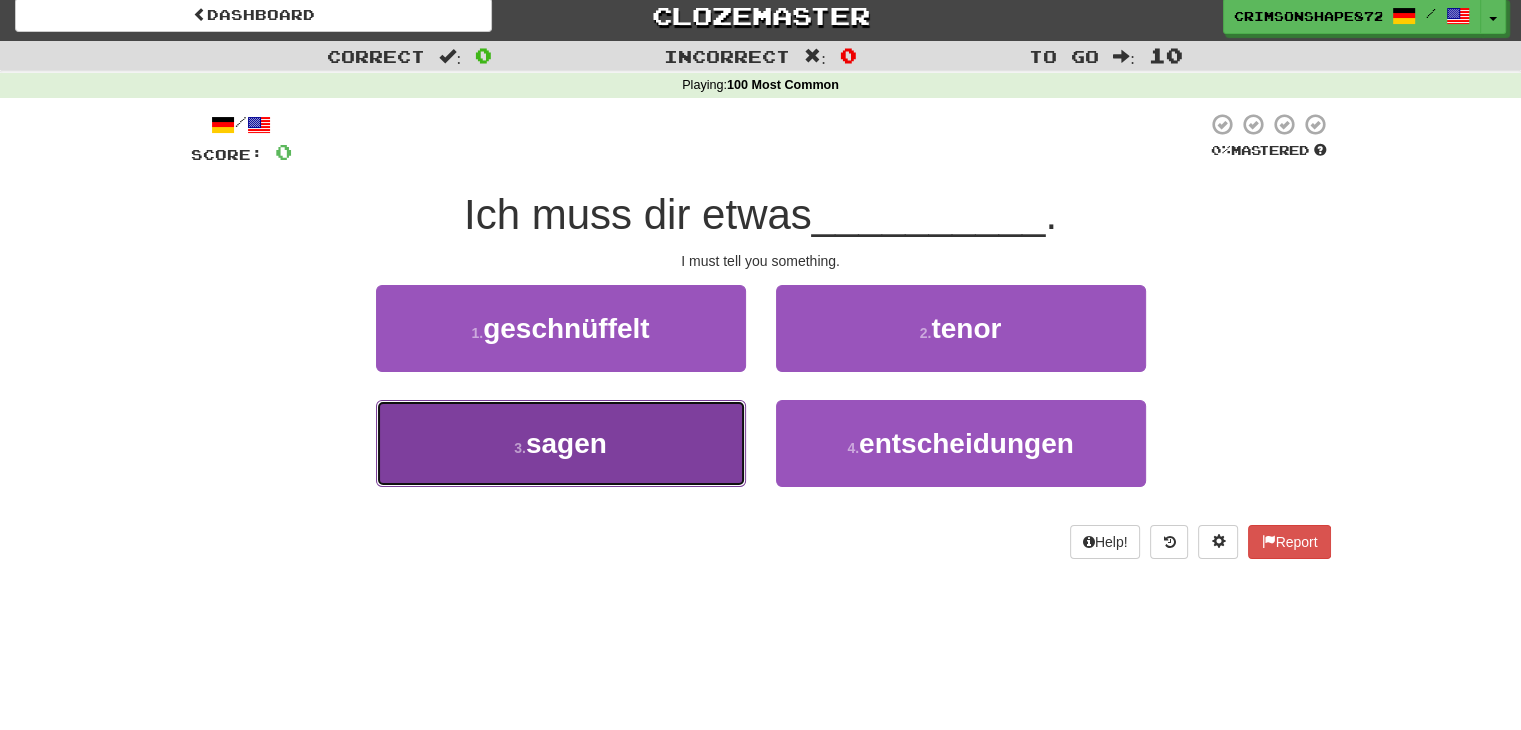click on "3 .  sagen" at bounding box center (561, 443) 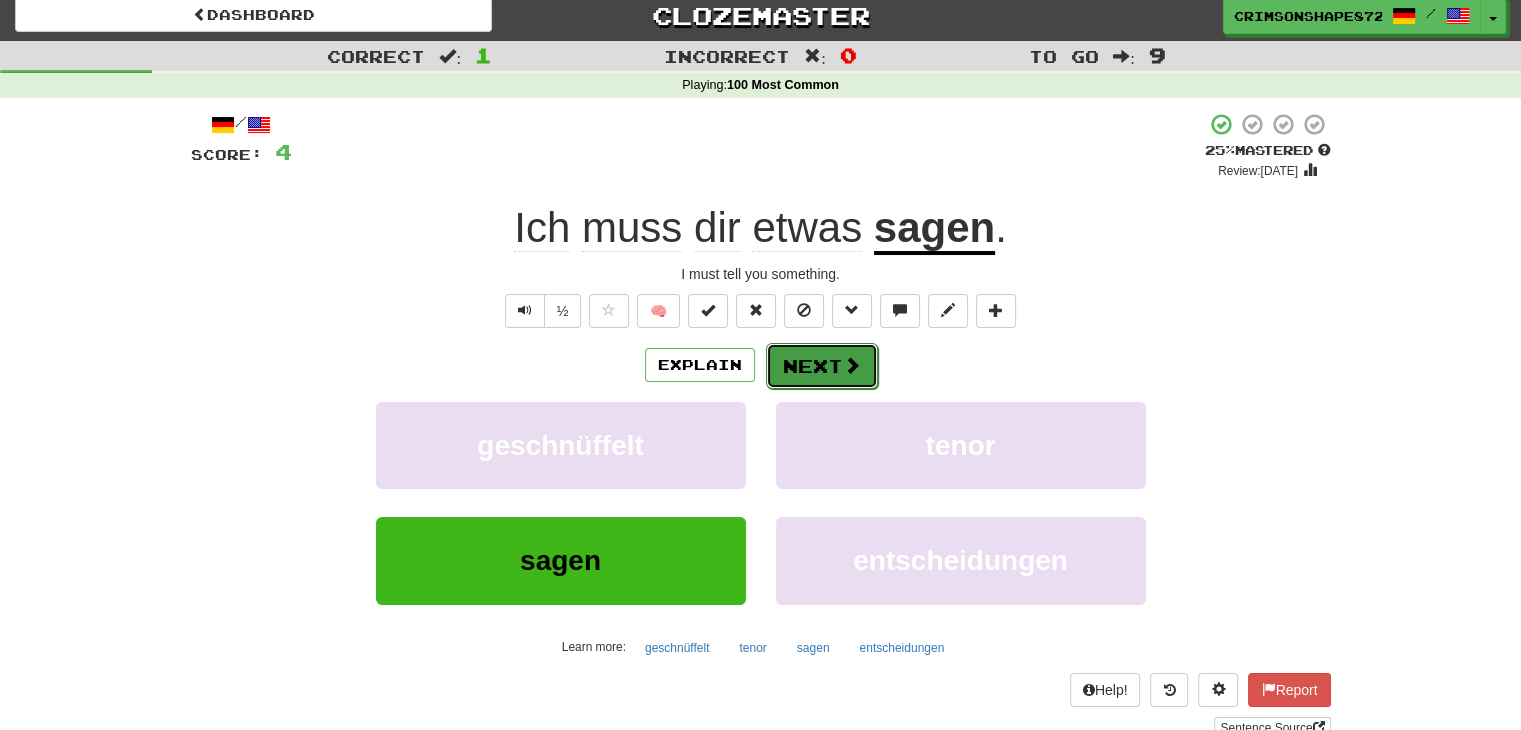 click on "Next" at bounding box center (822, 366) 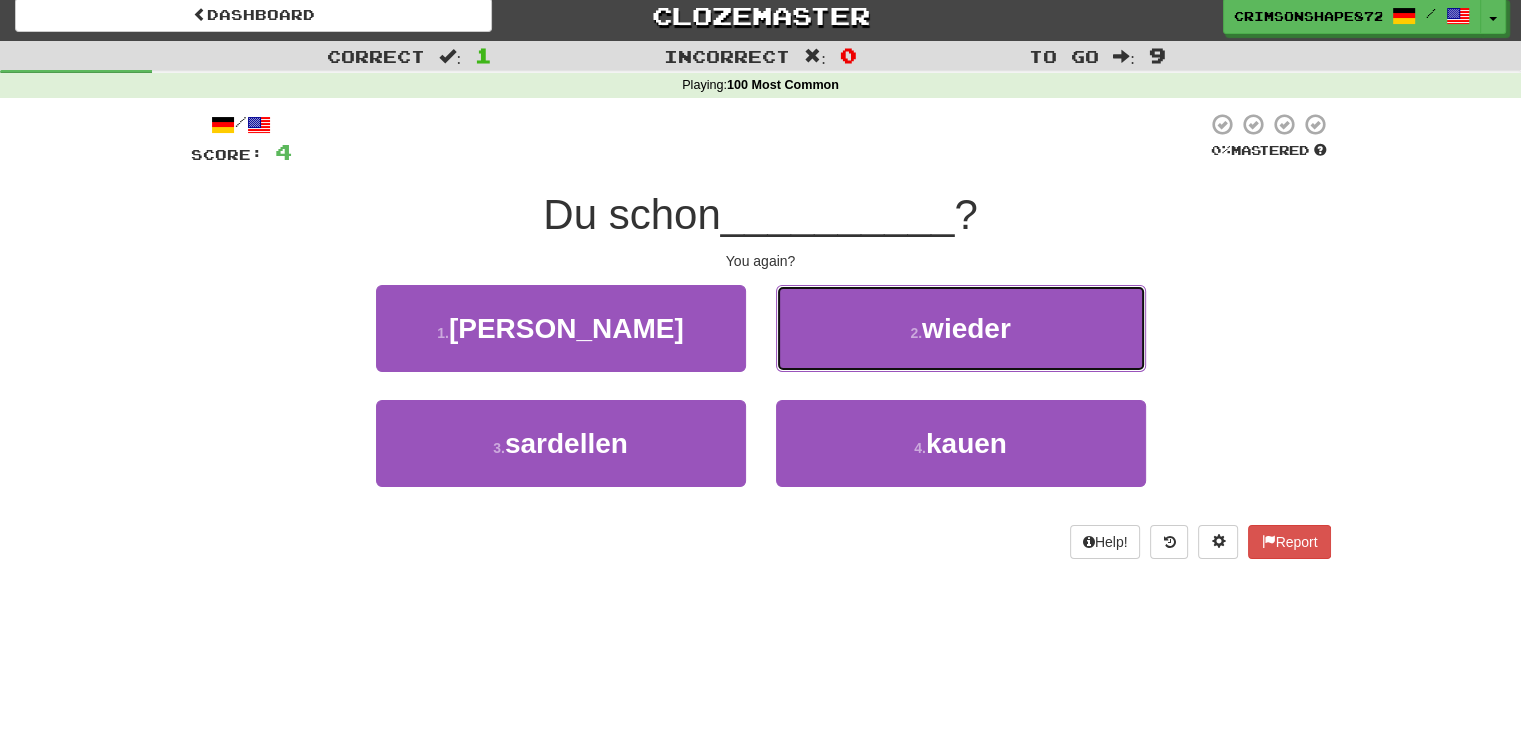 click on "2 .  wieder" at bounding box center [961, 328] 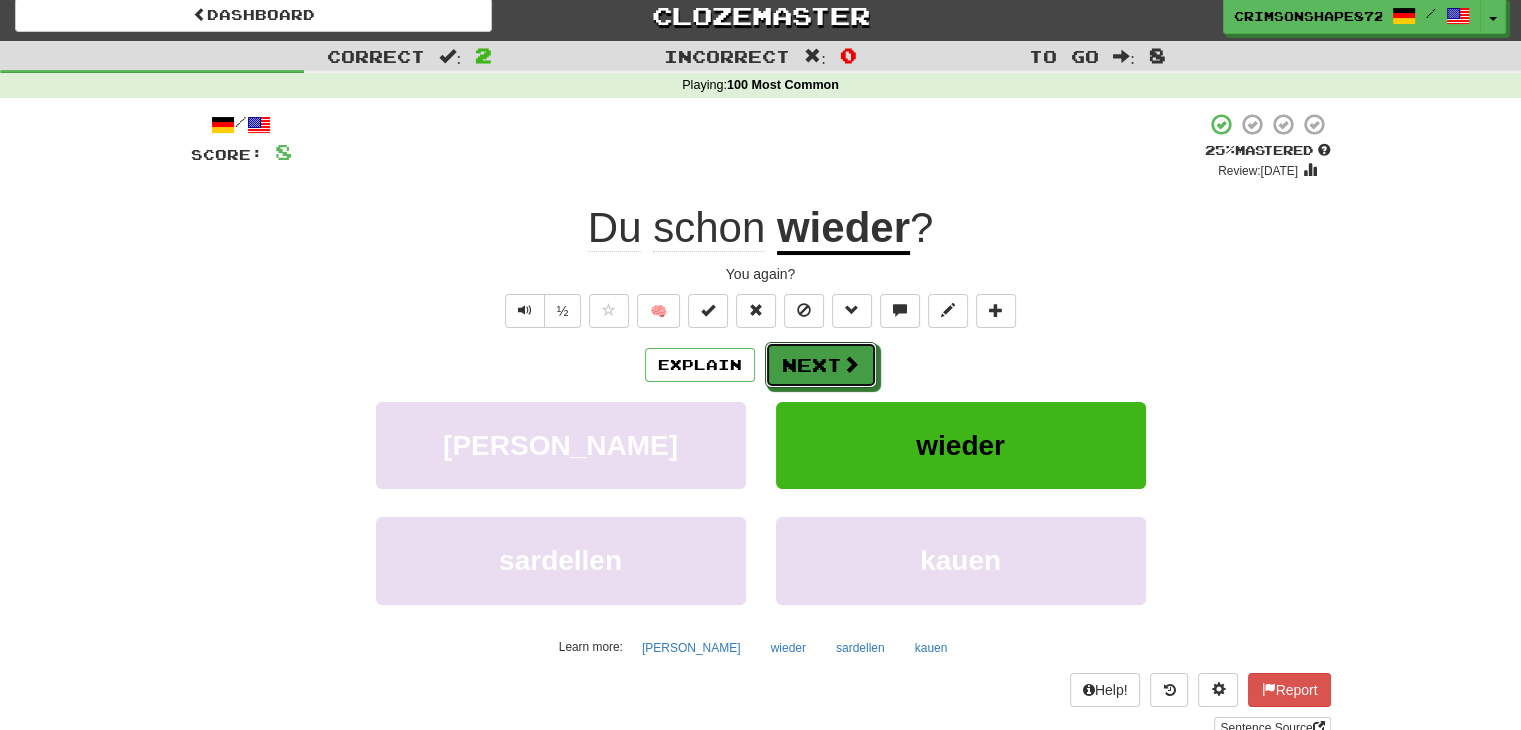 click on "Next" at bounding box center (821, 365) 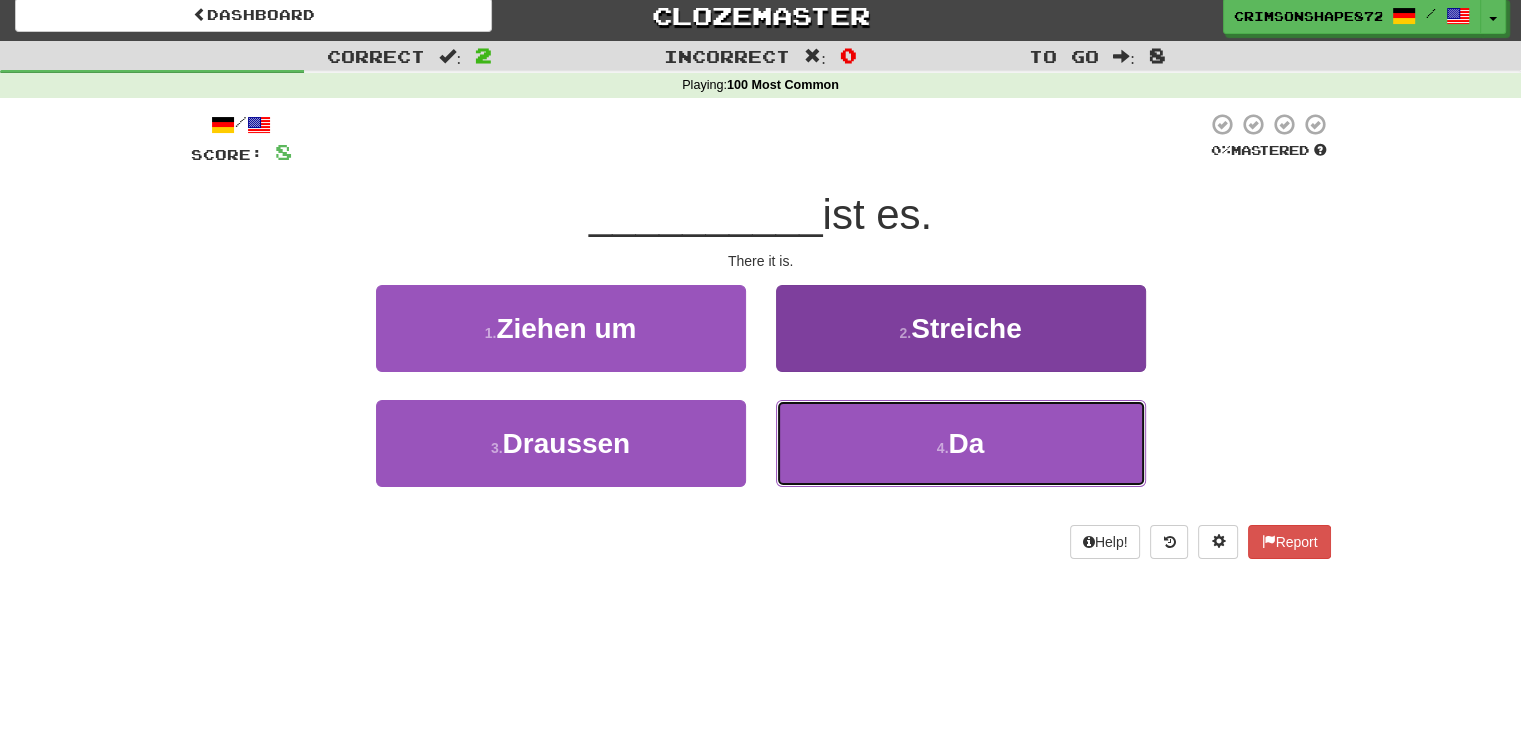 click on "4 .  Da" at bounding box center [961, 443] 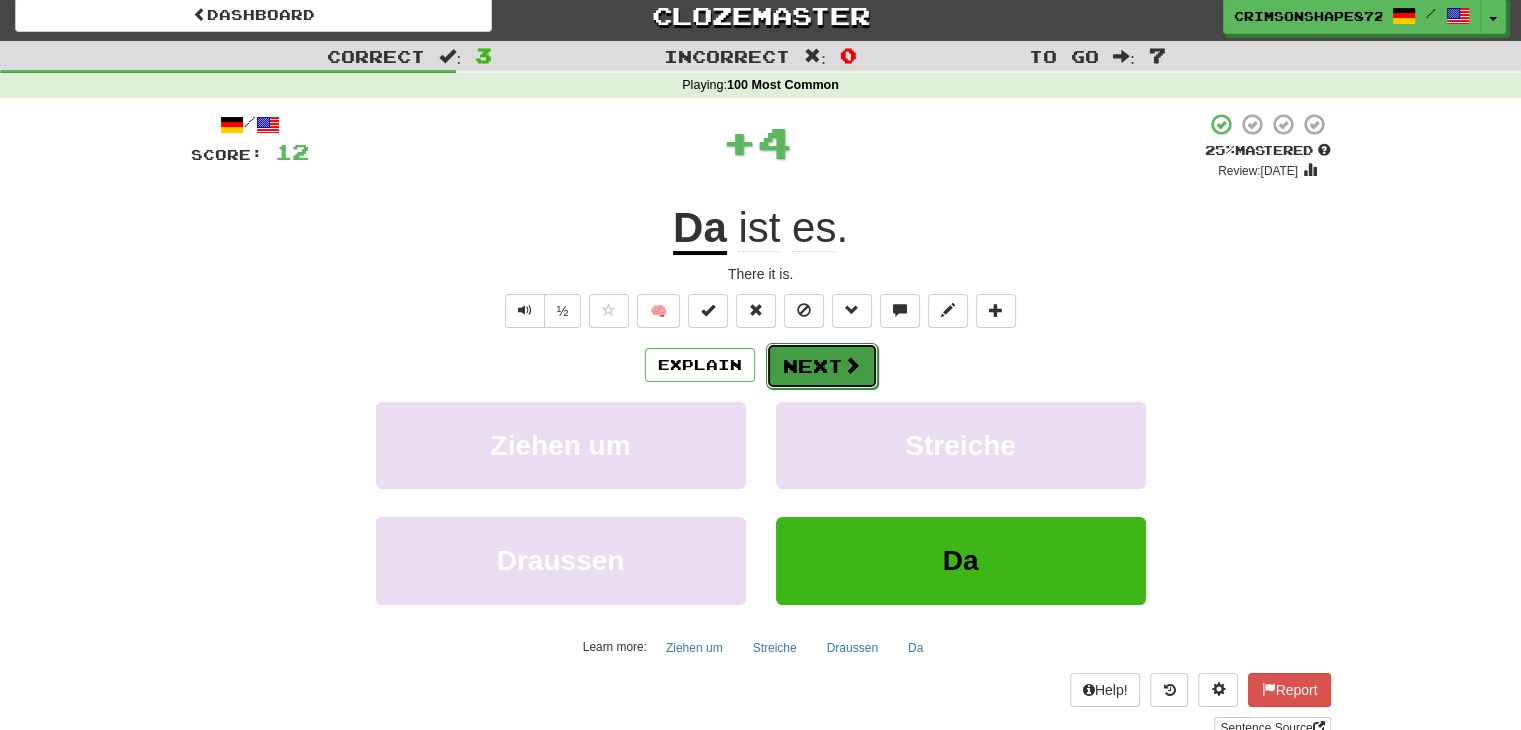 click on "Next" at bounding box center (822, 366) 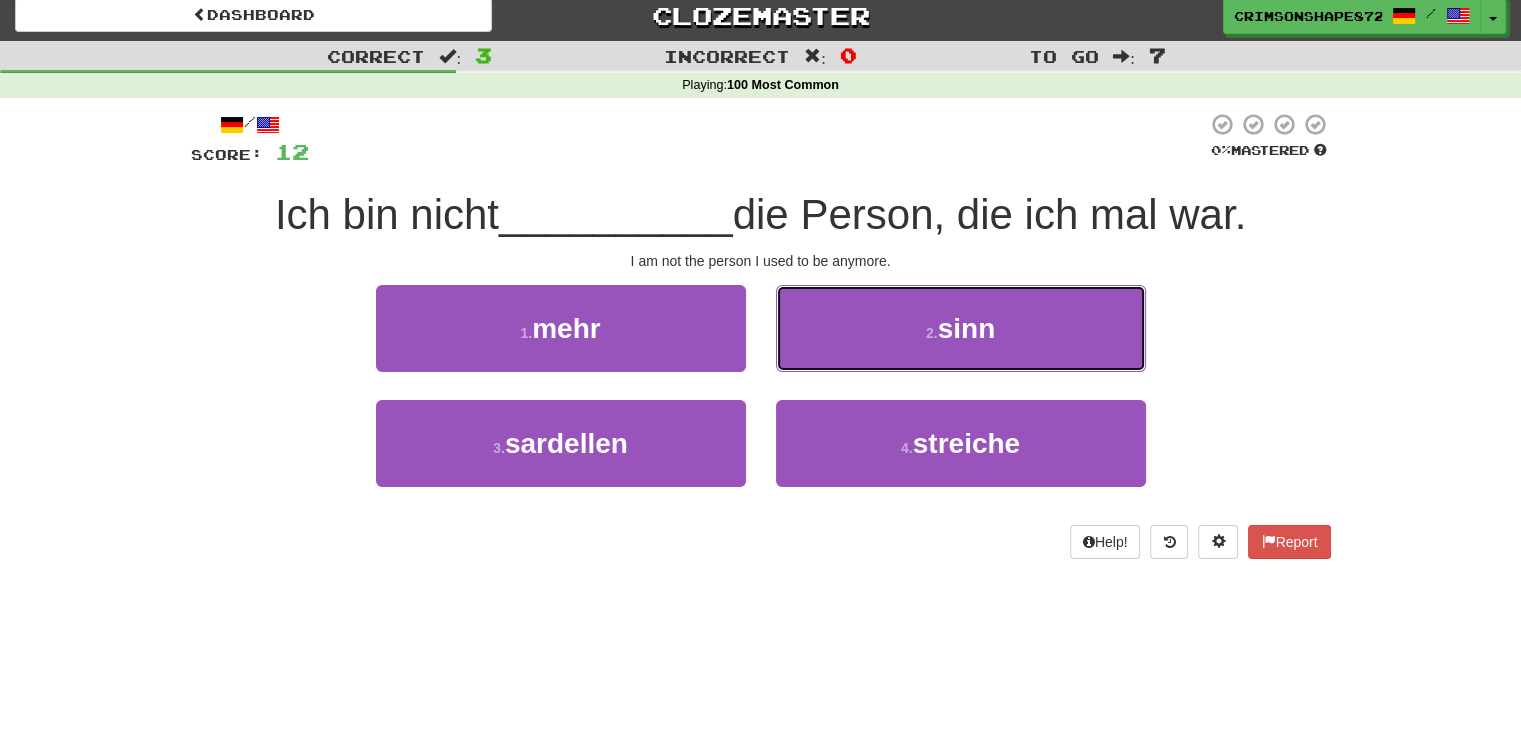 click on "2 .  sinn" at bounding box center (961, 328) 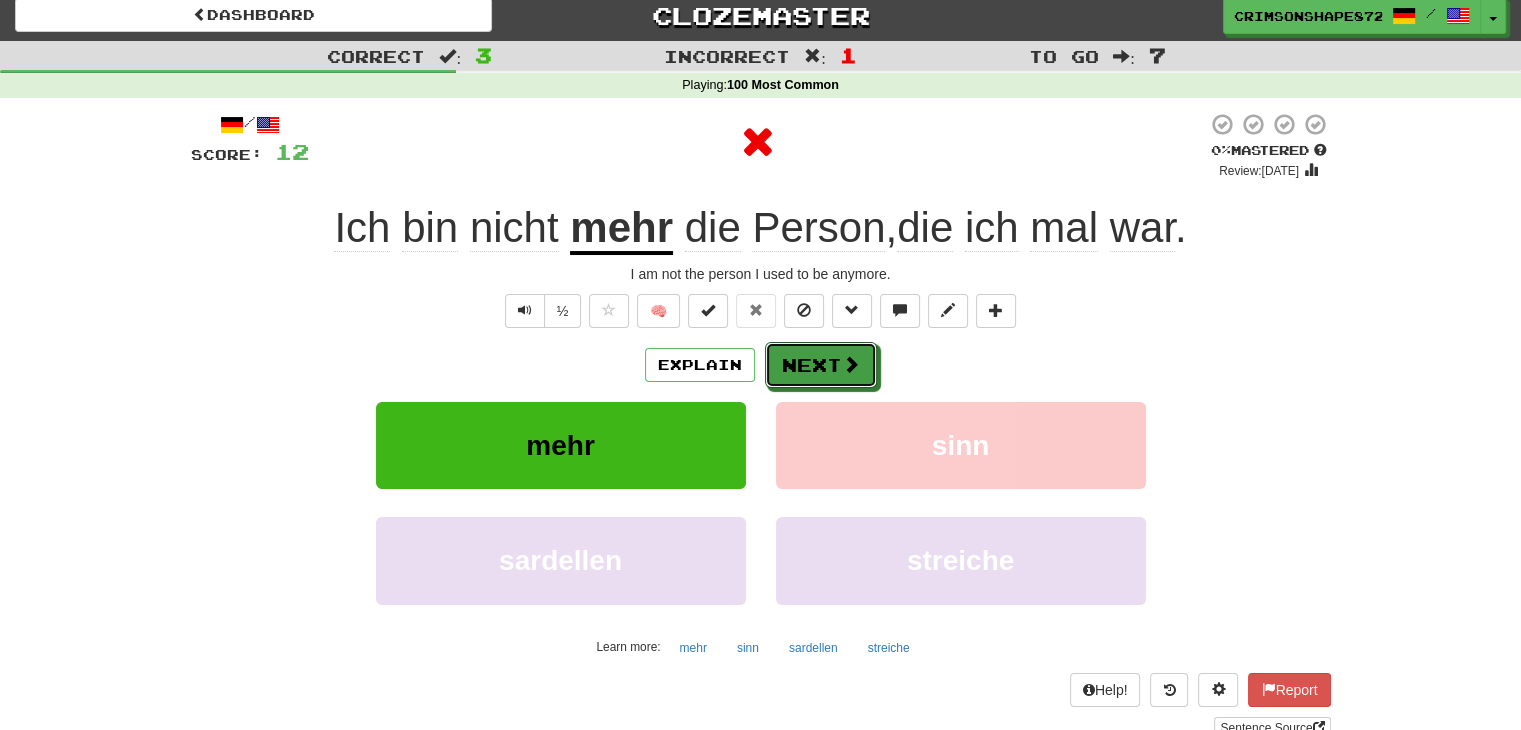 click on "Next" at bounding box center [821, 365] 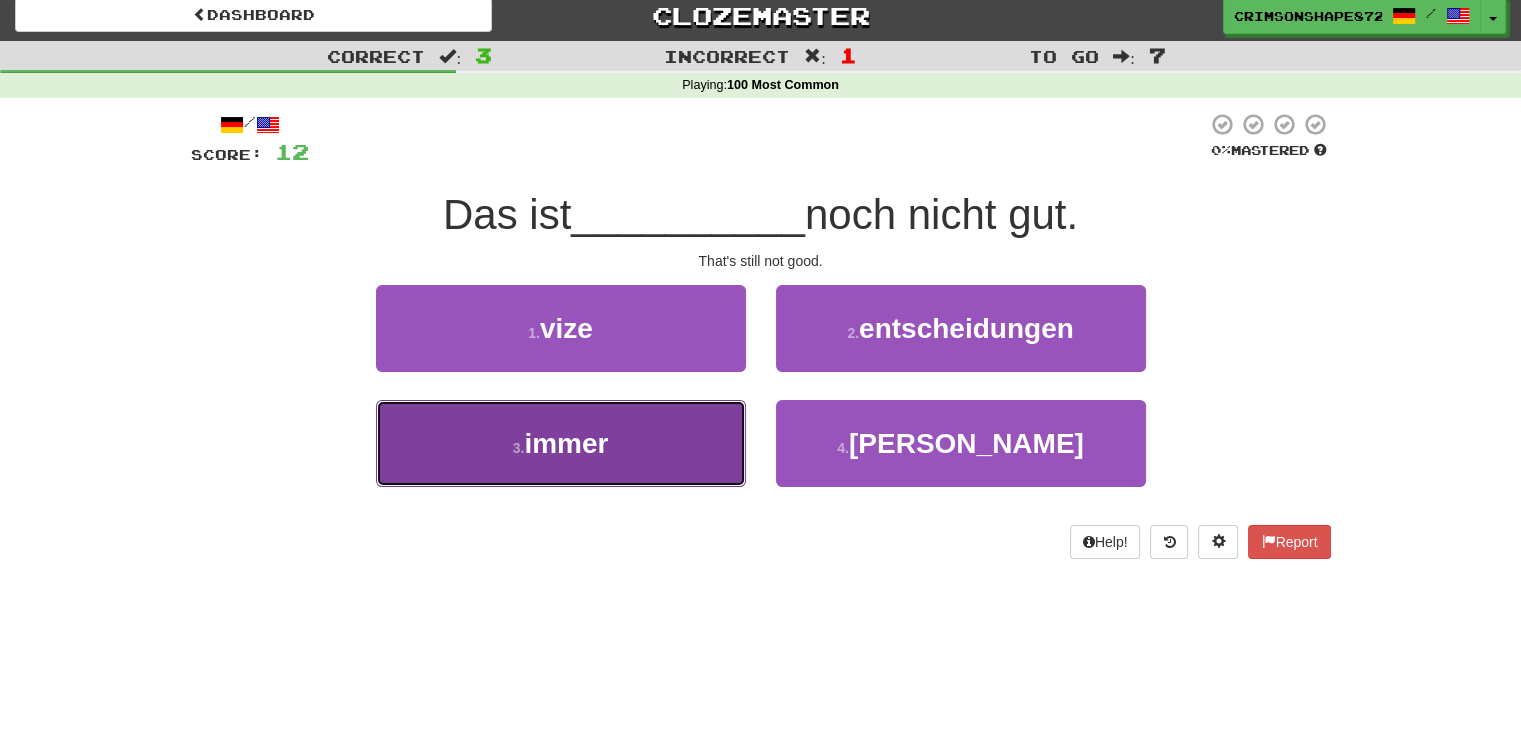 click on "3 .  immer" at bounding box center [561, 443] 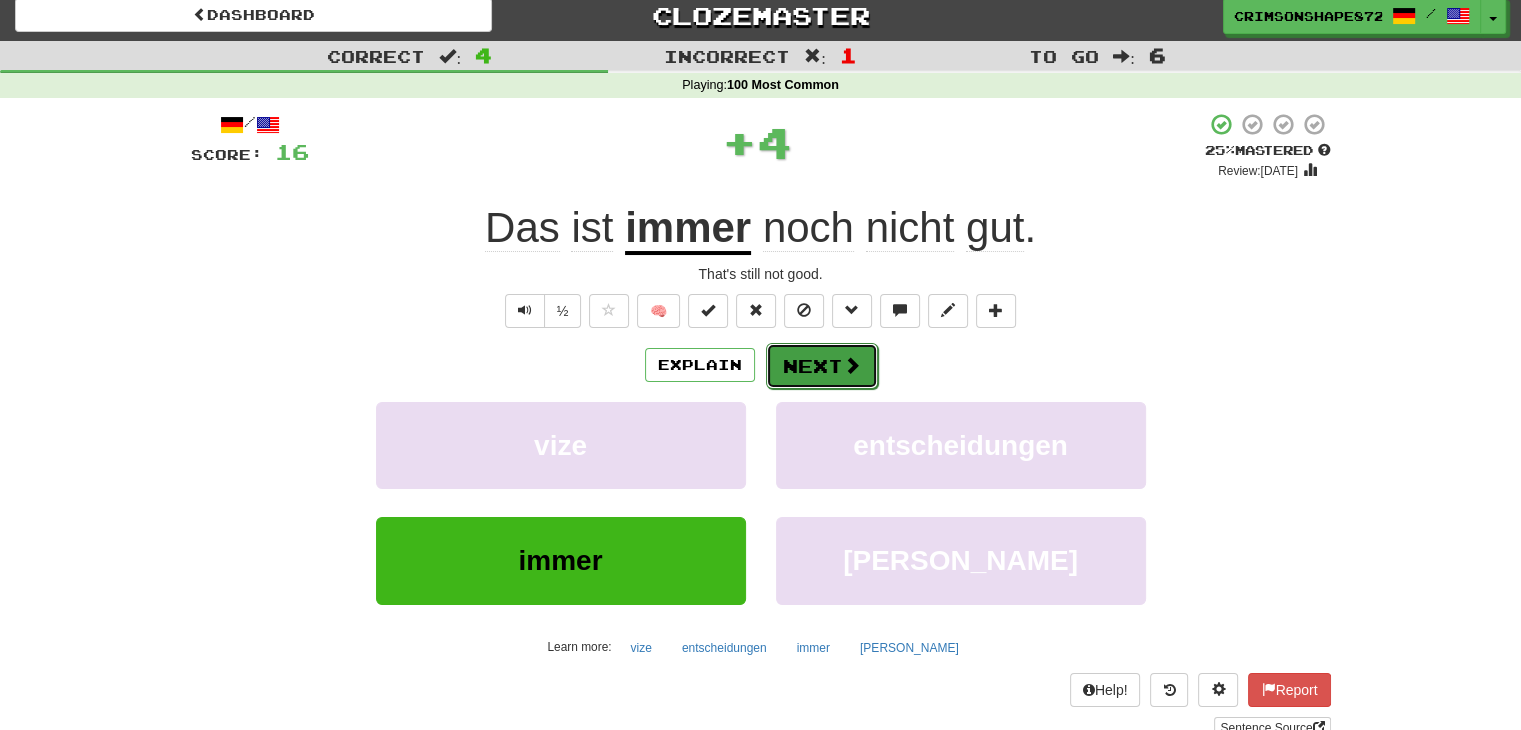 click on "Next" at bounding box center (822, 366) 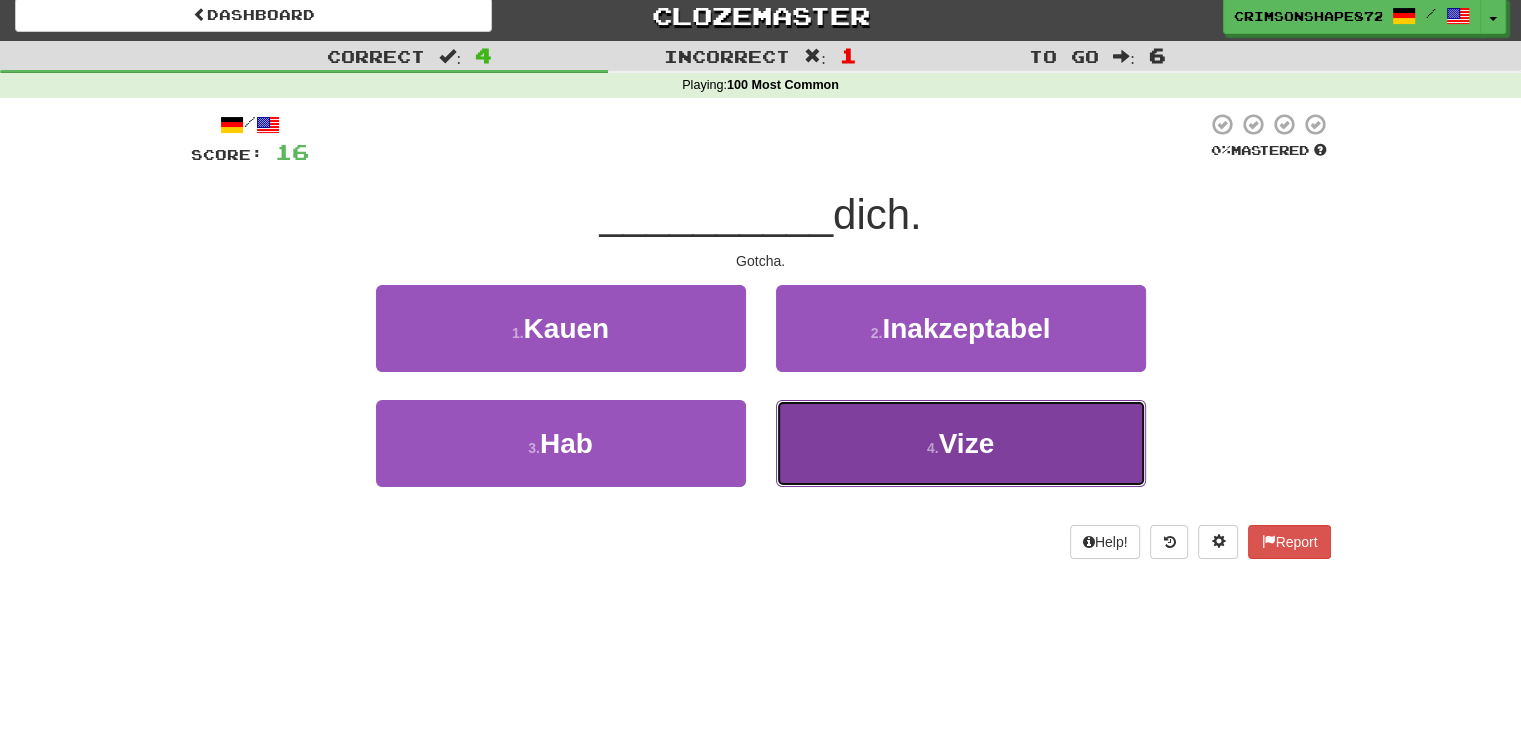 click on "4 .  Vize" at bounding box center [961, 443] 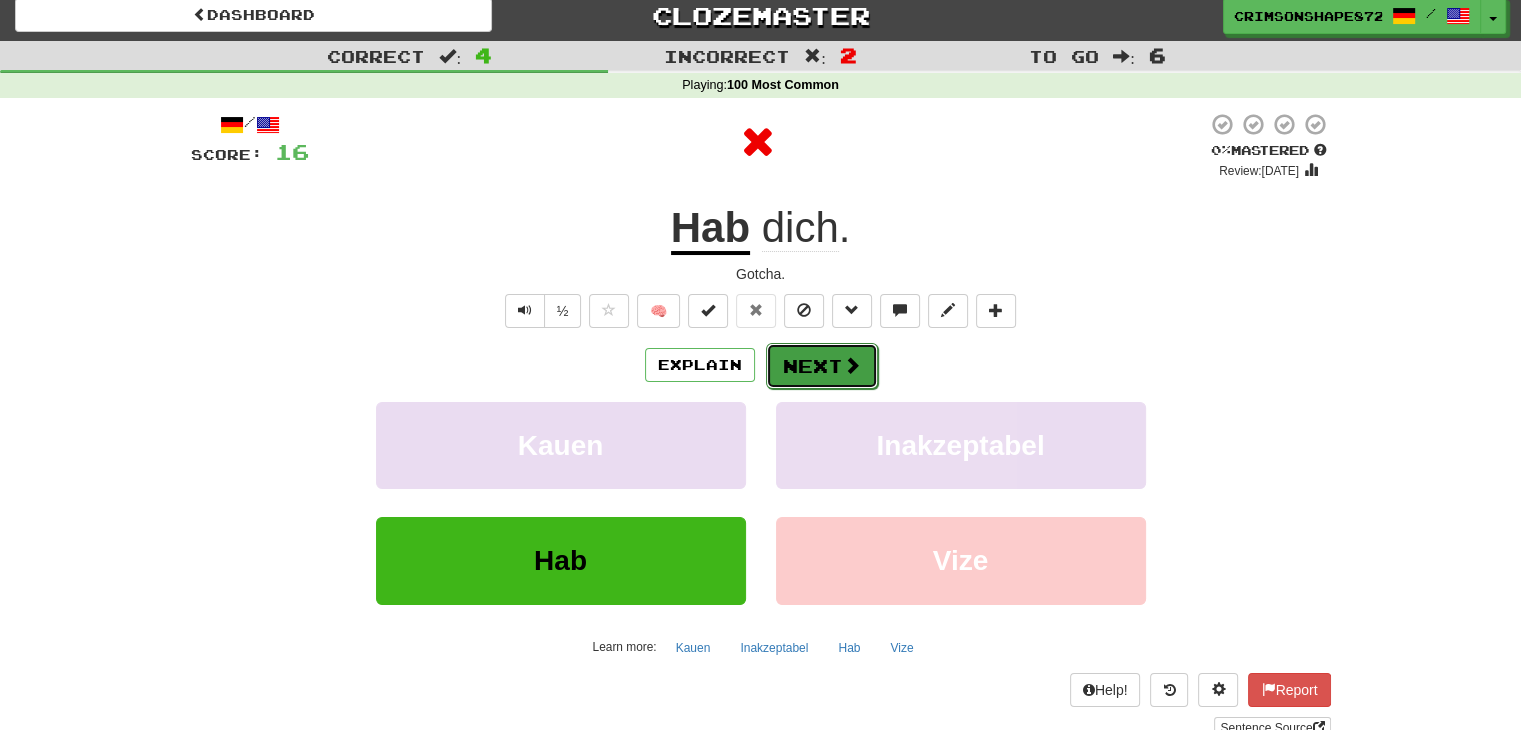 click on "Next" at bounding box center (822, 366) 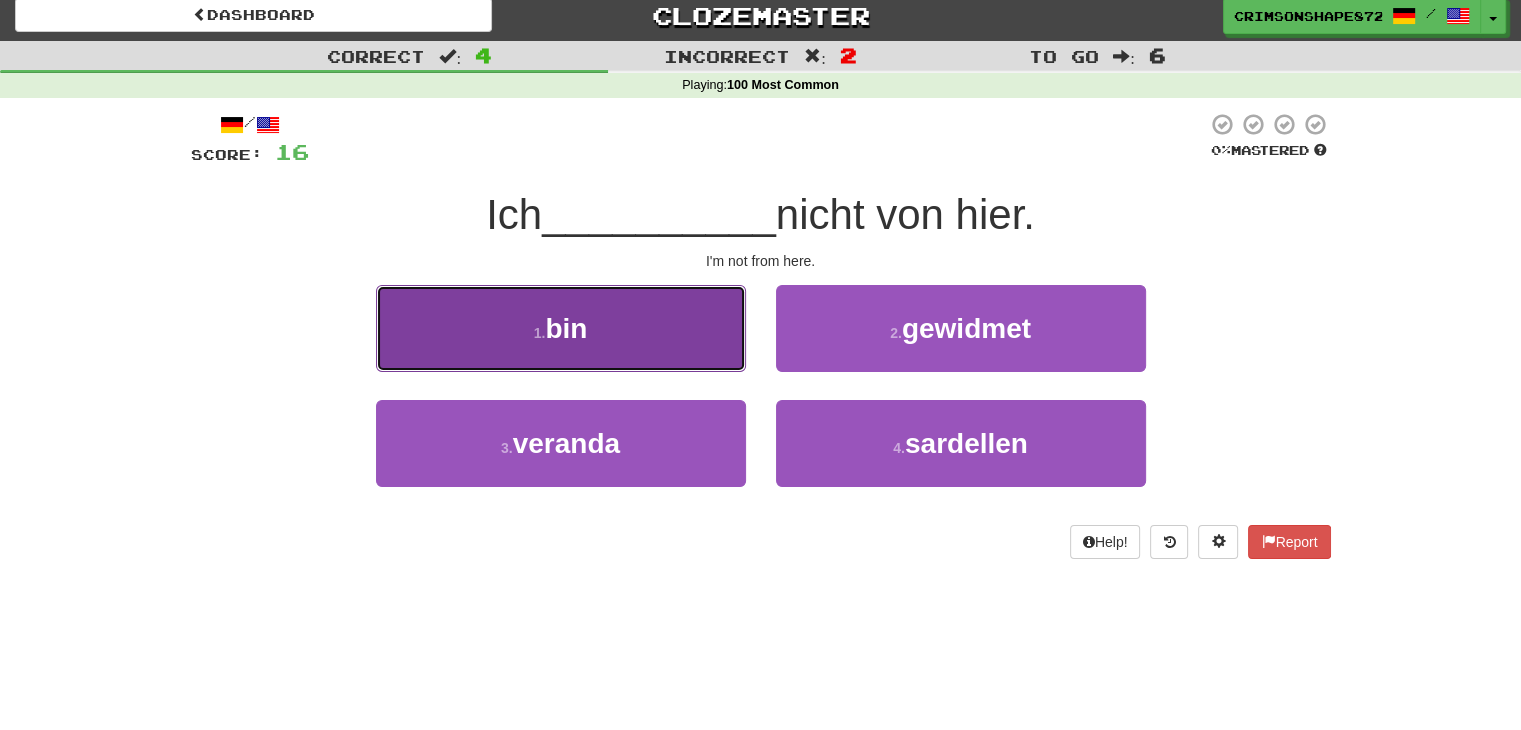 click on "1 .  bin" at bounding box center (561, 328) 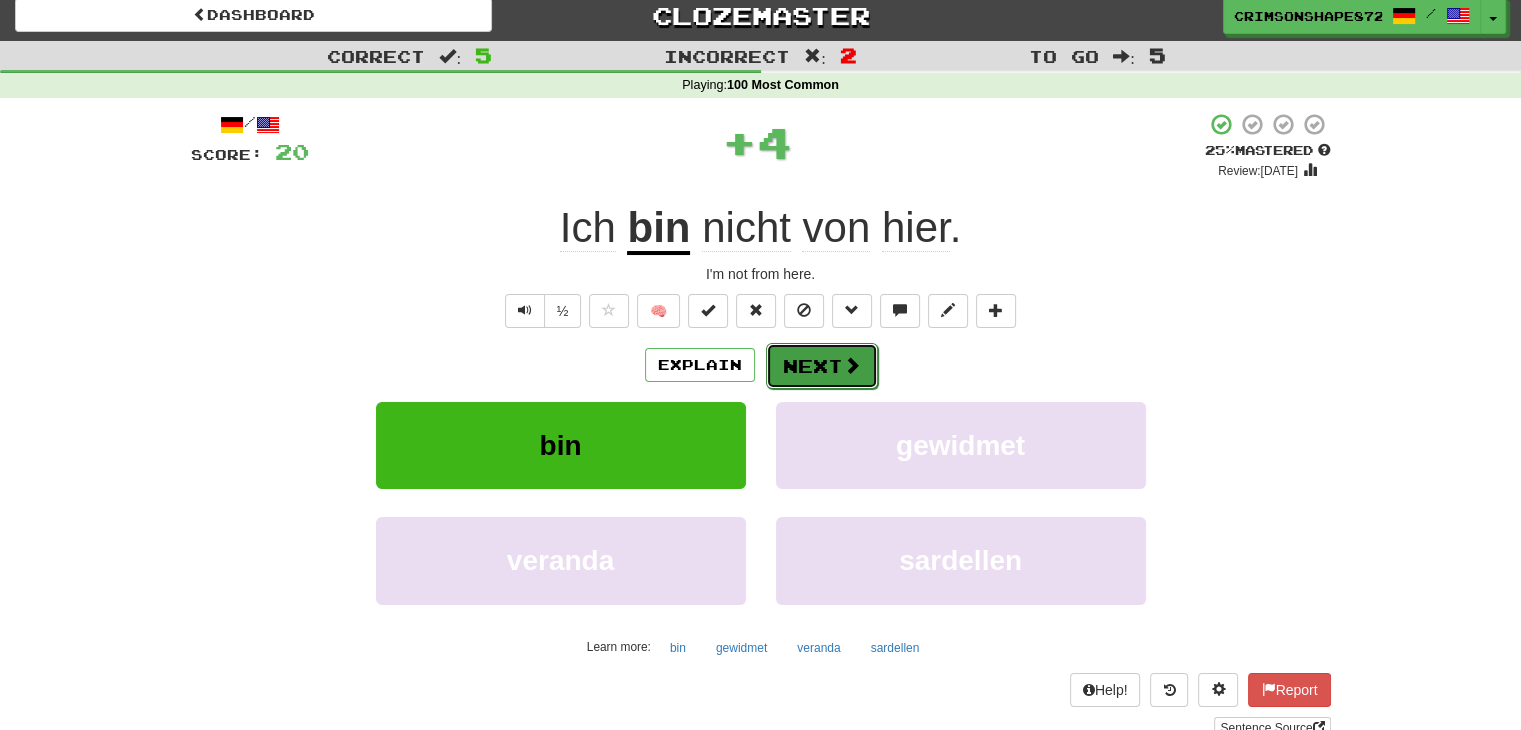 click on "Next" at bounding box center [822, 366] 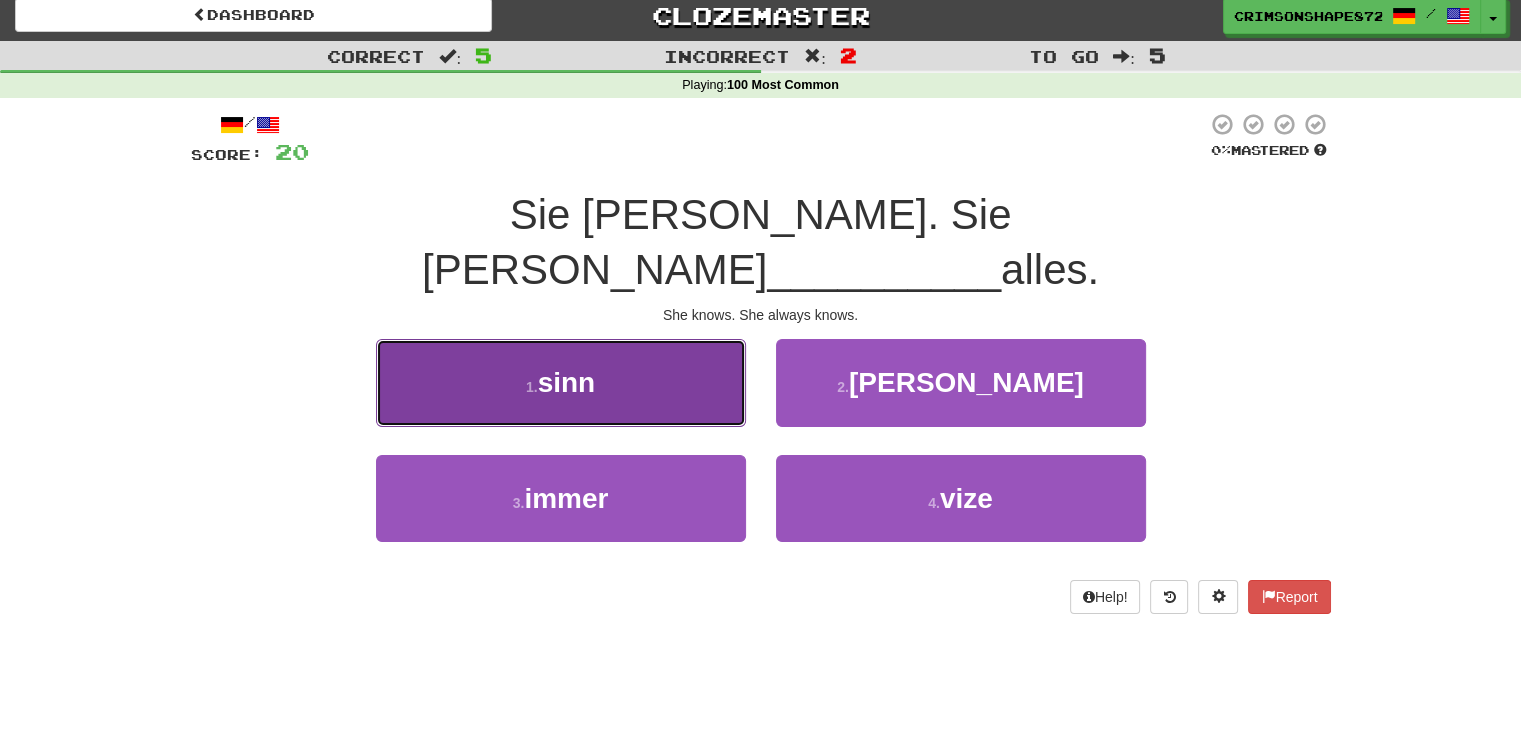 click on "1 .  sinn" at bounding box center (561, 382) 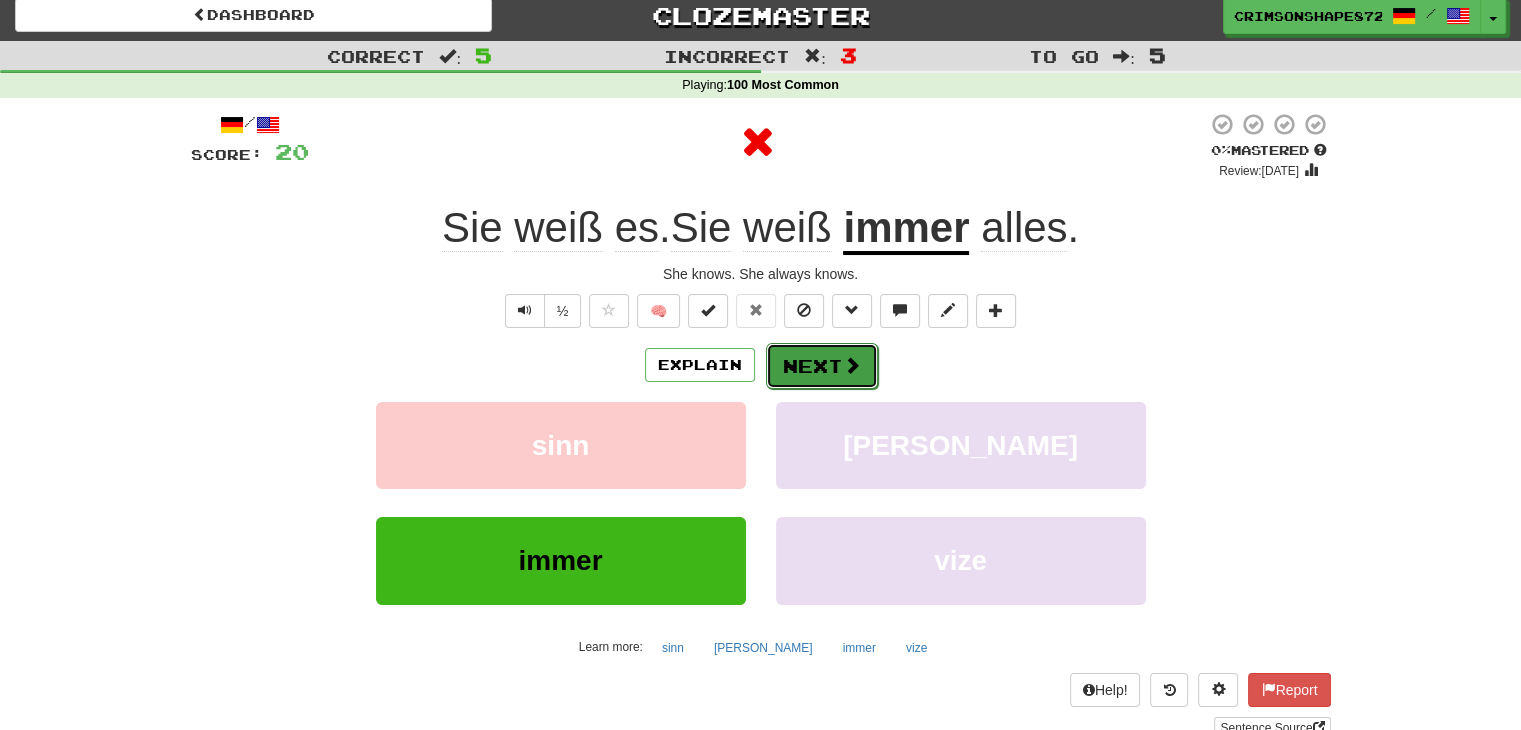 click on "Next" at bounding box center [822, 366] 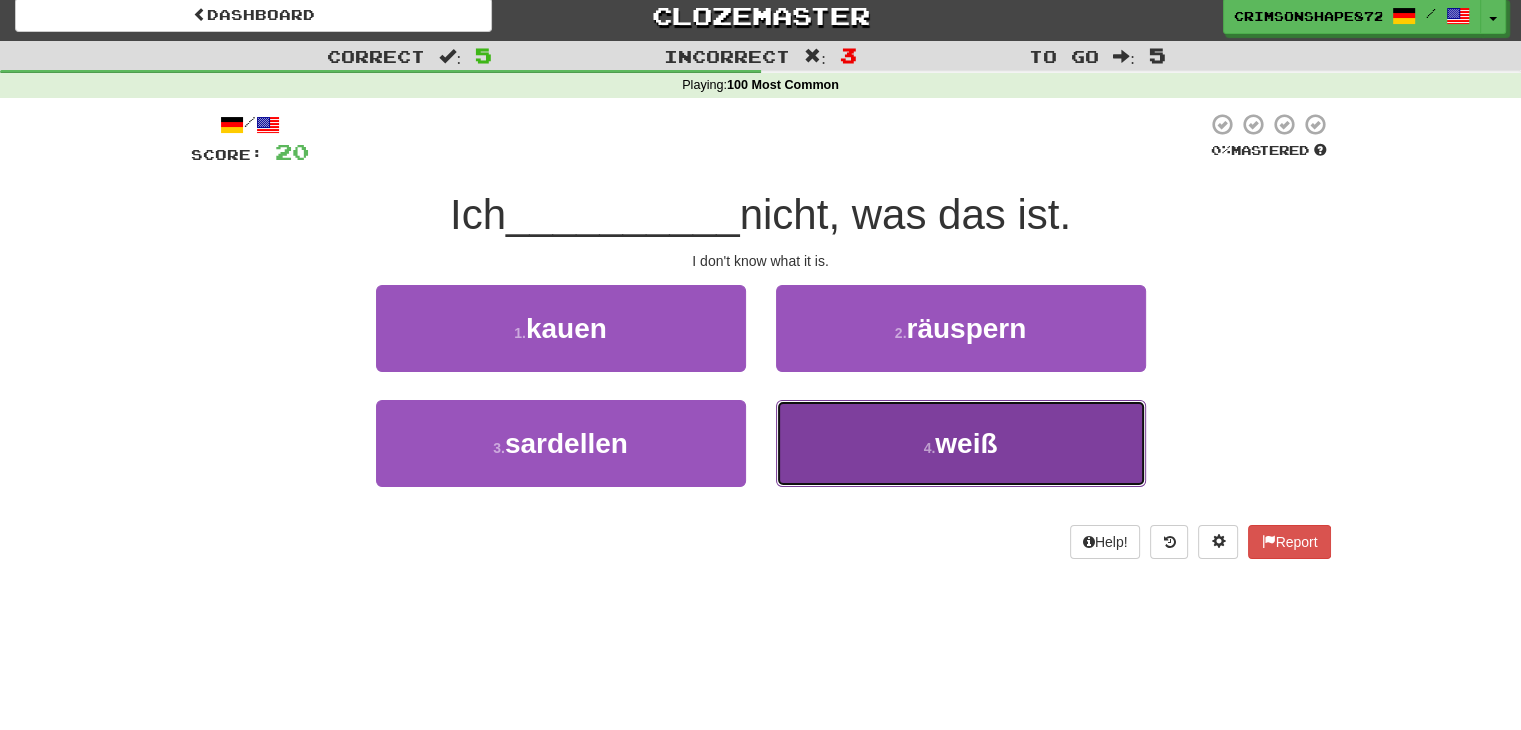 click on "4 .  weiß" at bounding box center (961, 443) 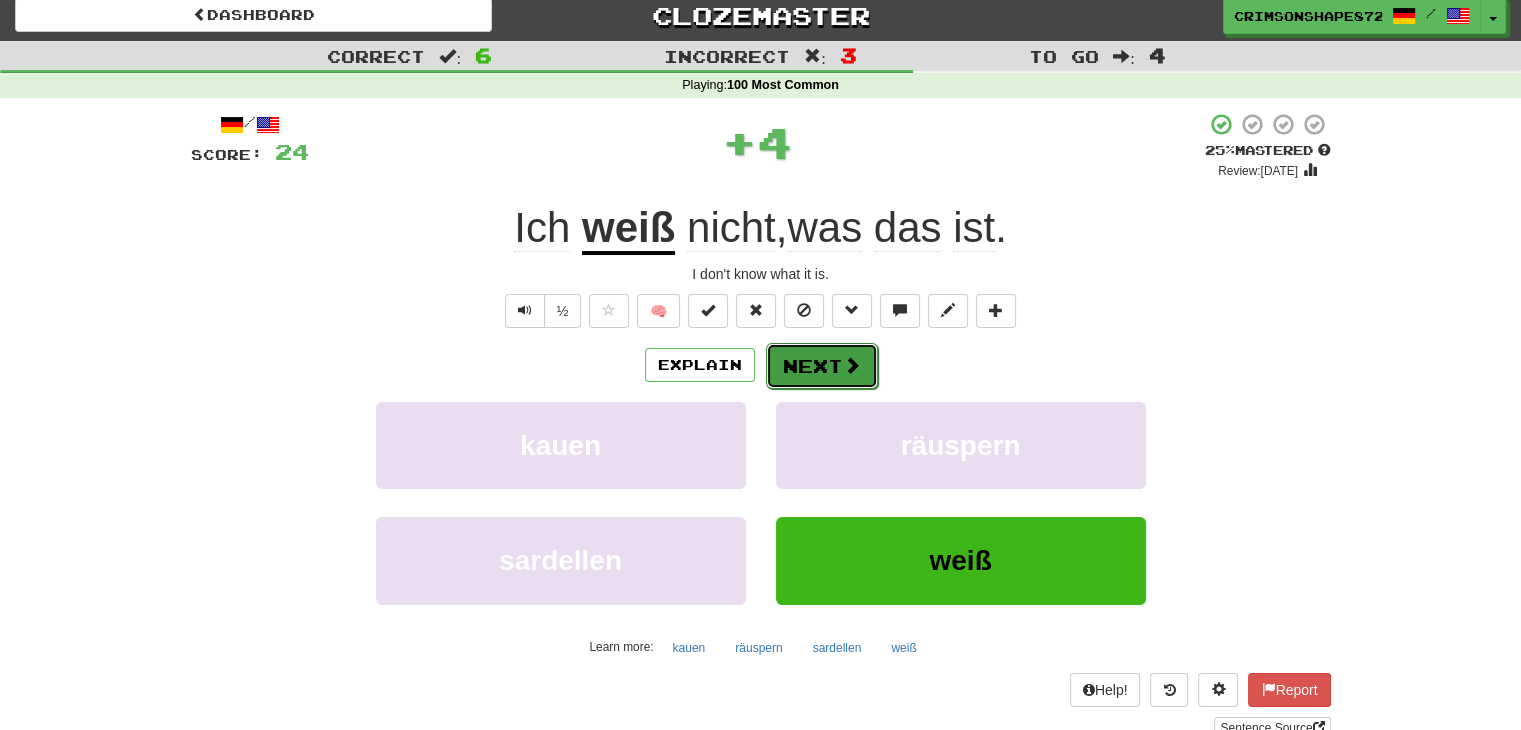 click on "Next" at bounding box center (822, 366) 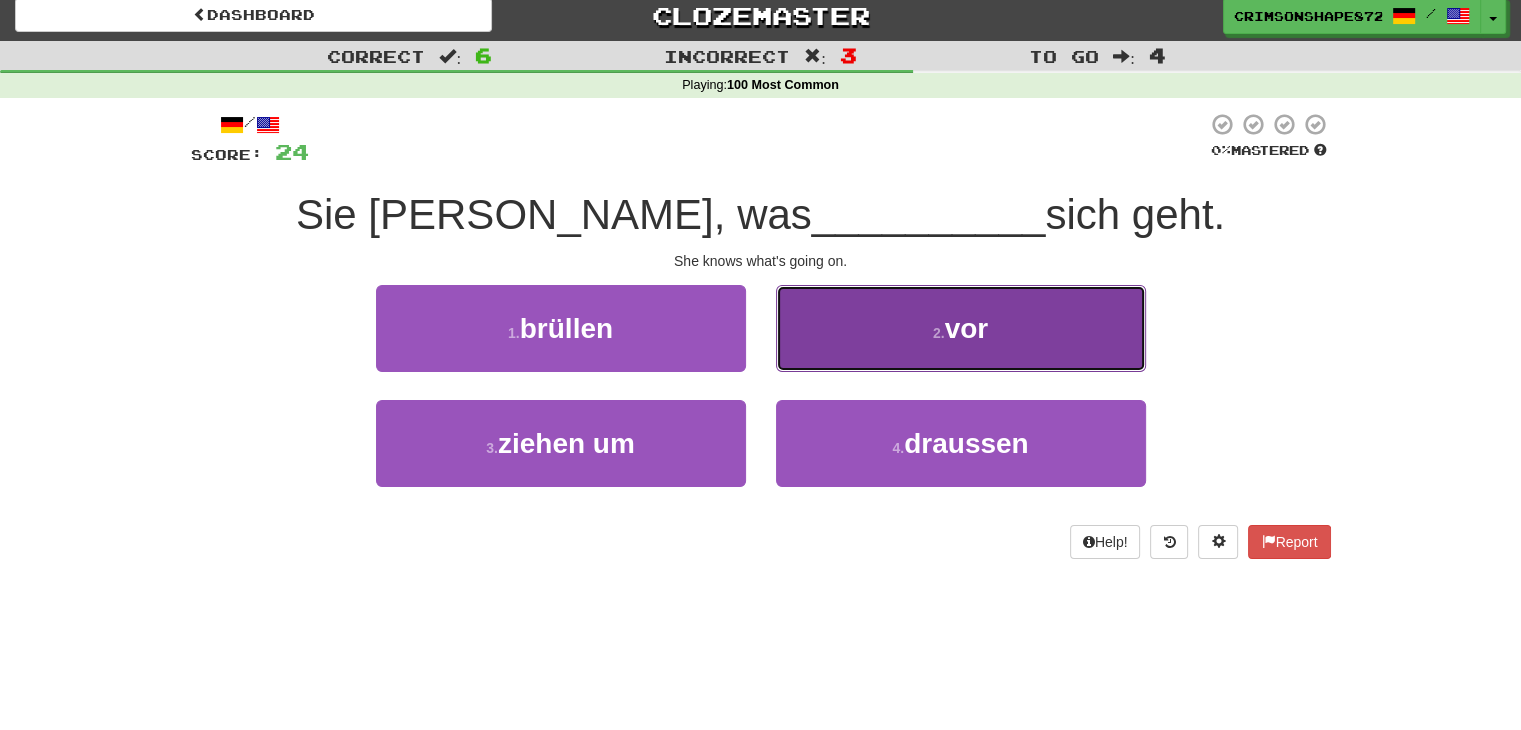 click on "2 .  vor" at bounding box center [961, 328] 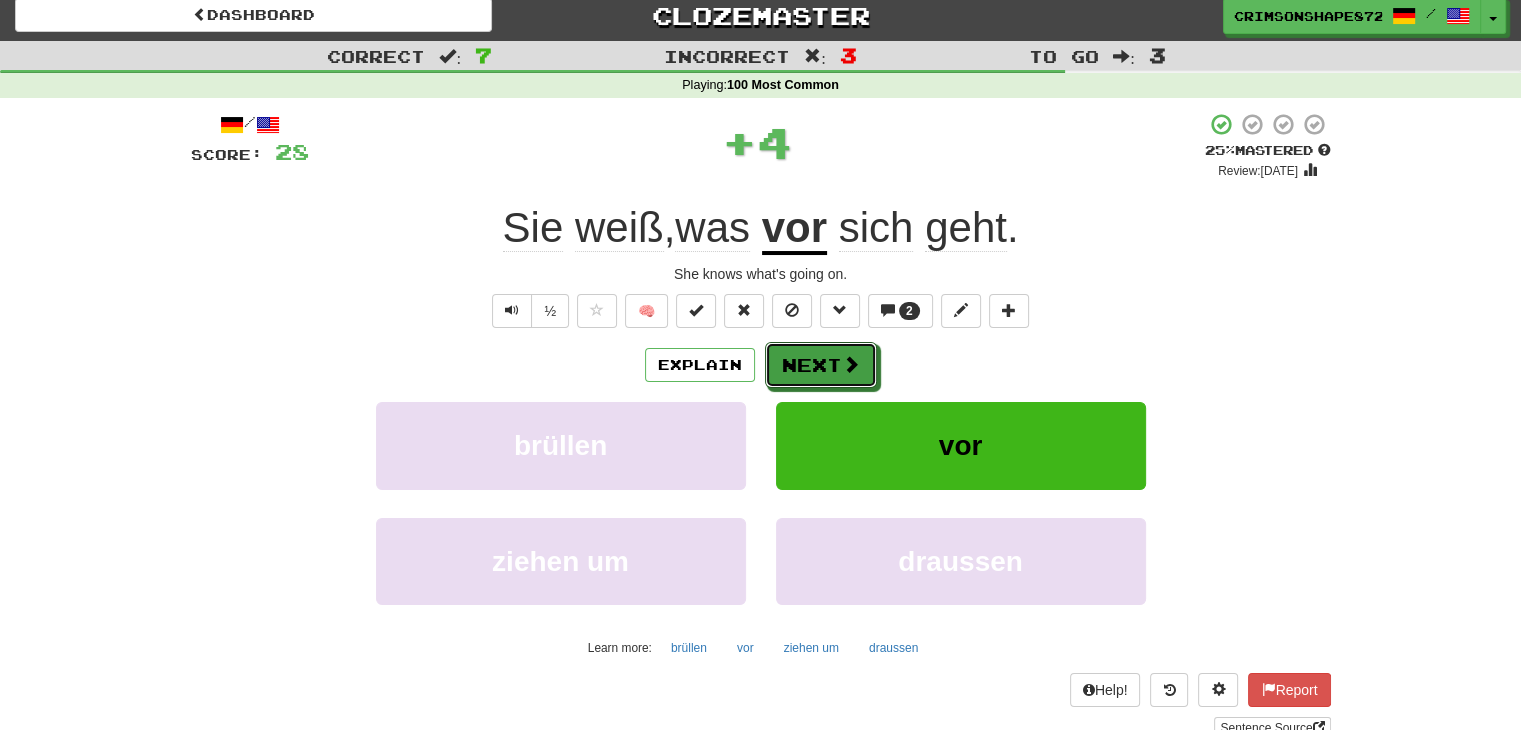click on "Next" at bounding box center [821, 365] 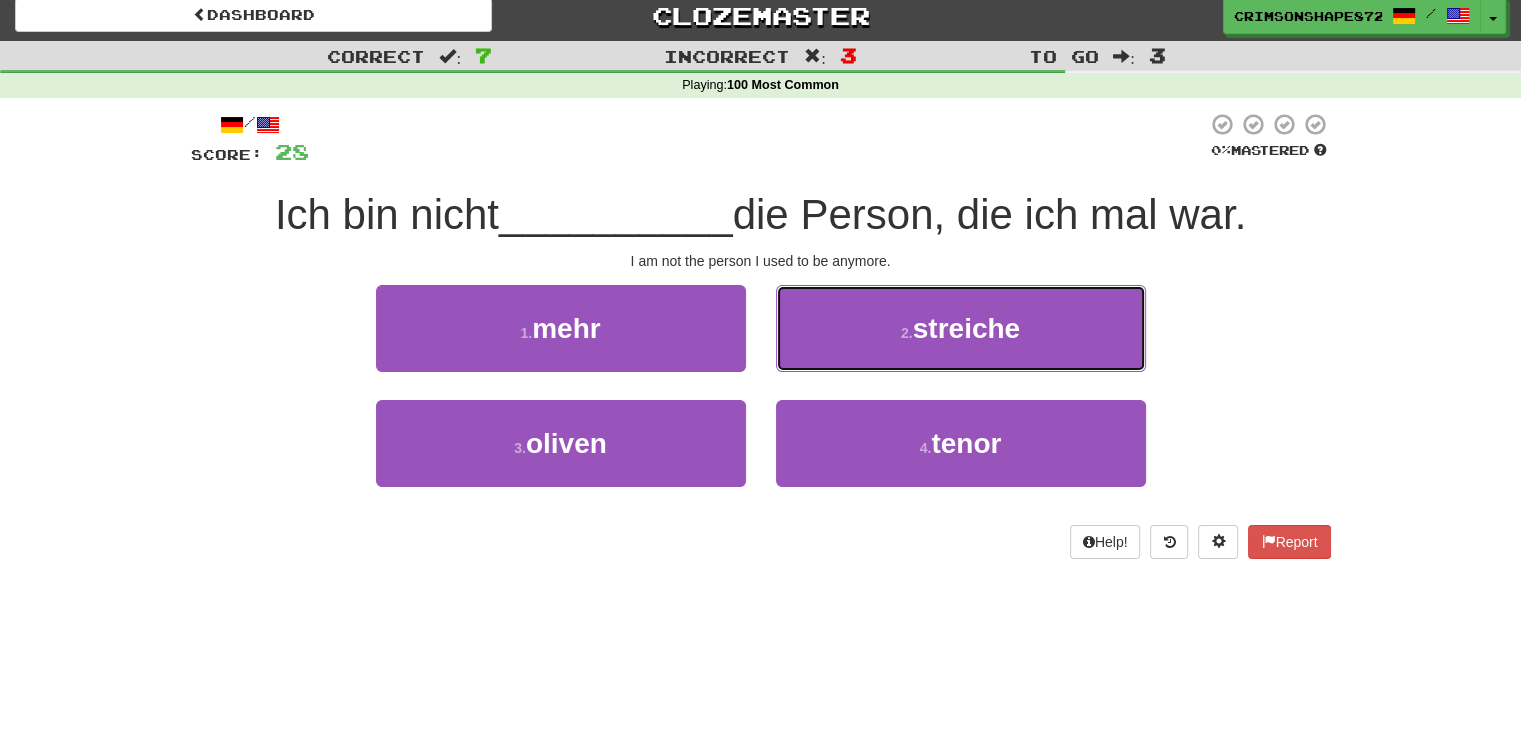 click on "2 .  streiche" at bounding box center [961, 328] 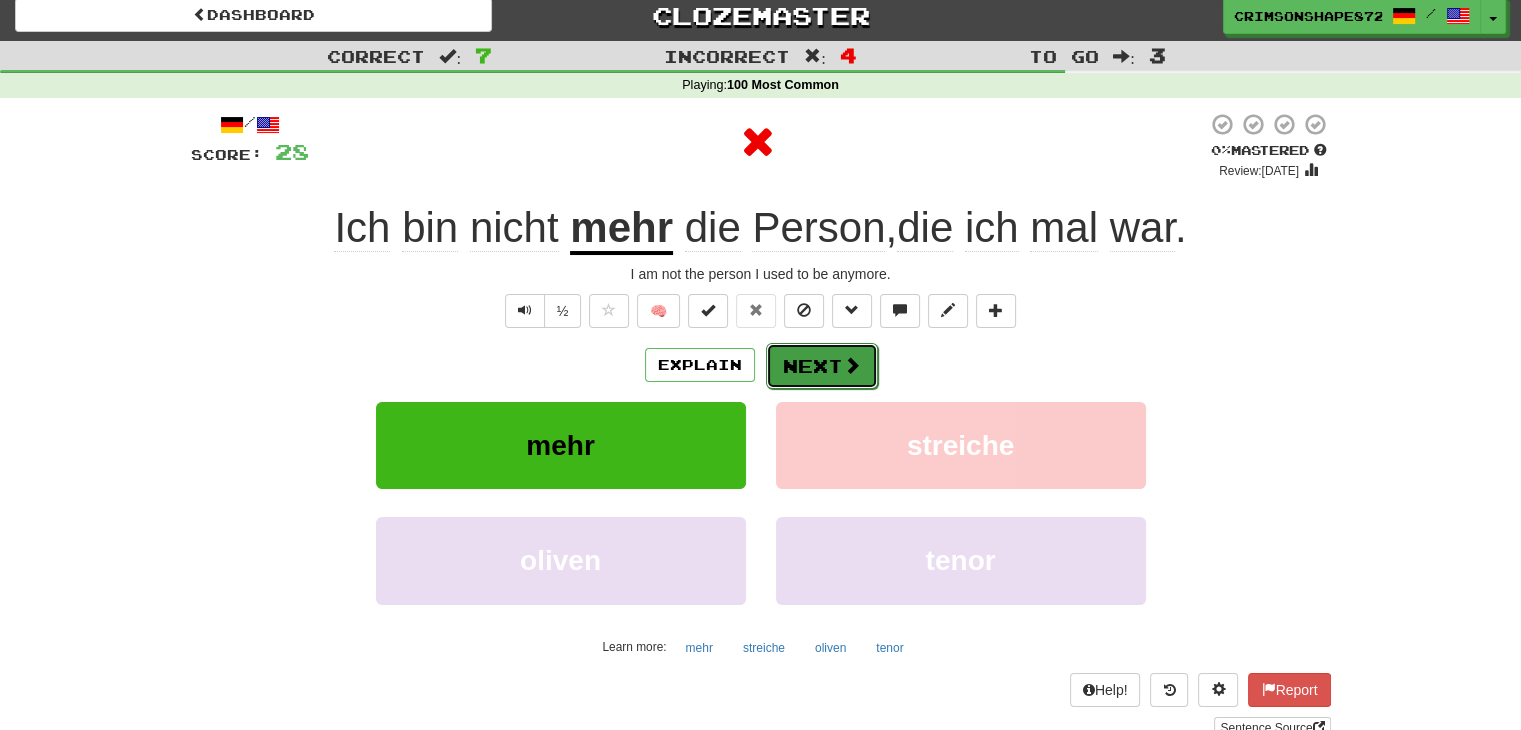 click on "Next" at bounding box center [822, 366] 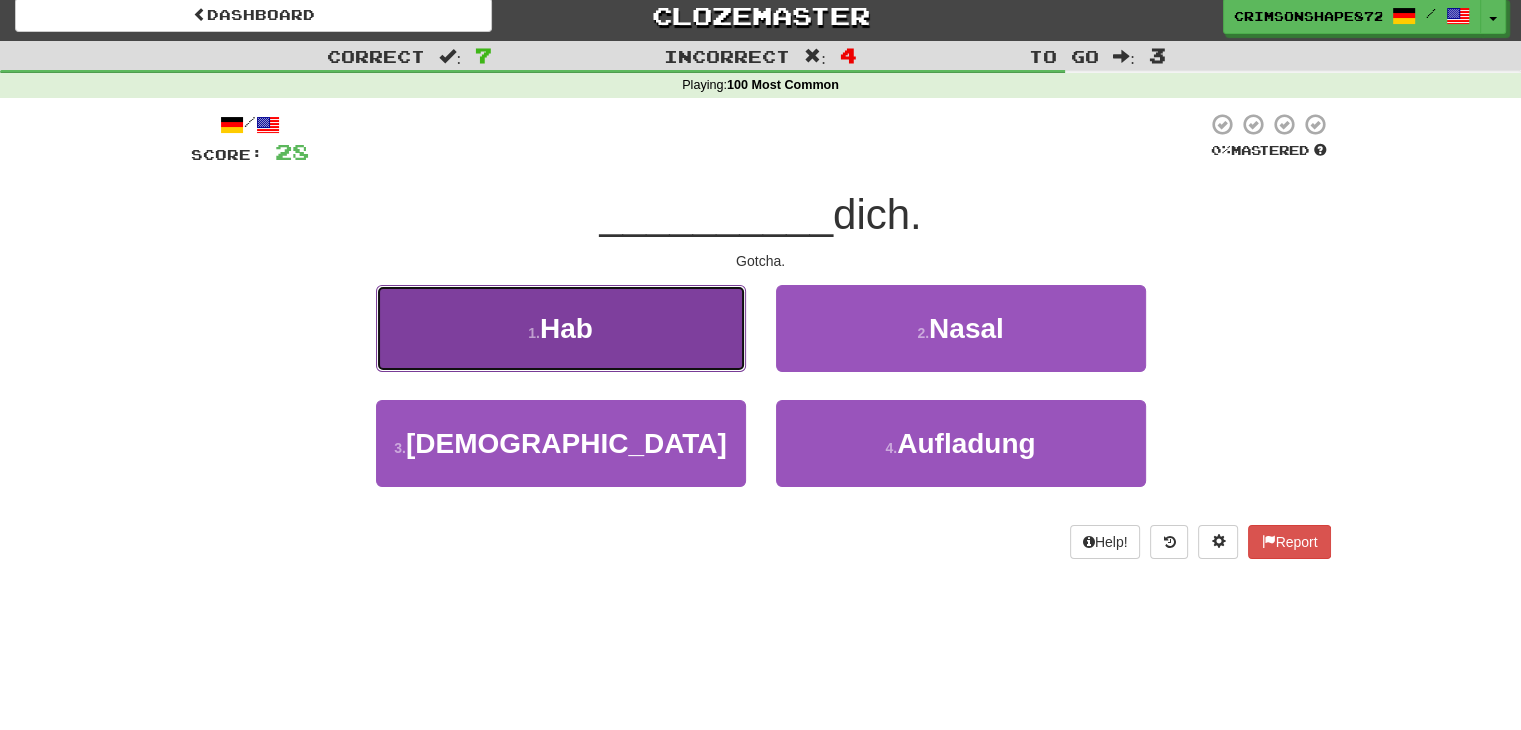 click on "1 .  Hab" at bounding box center (561, 328) 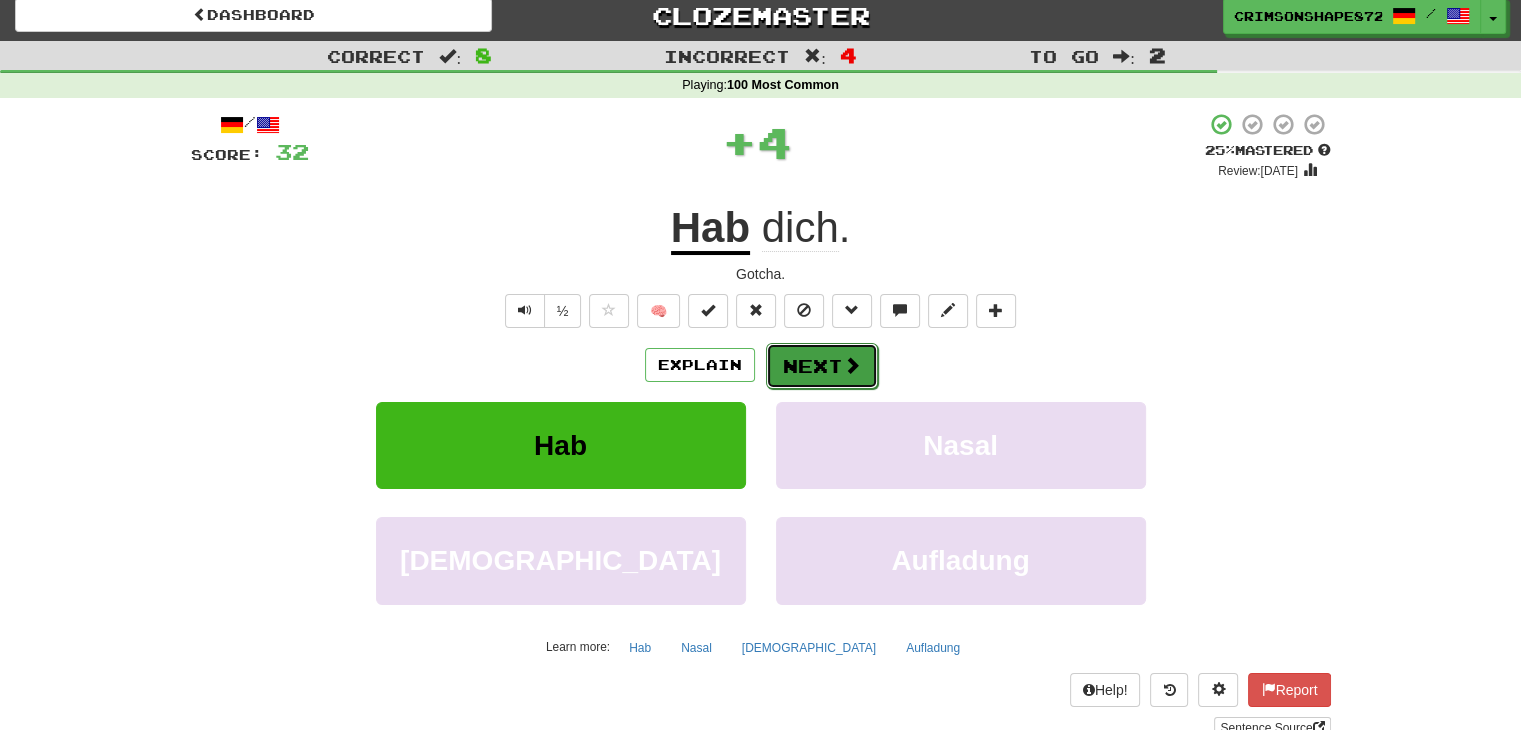 click on "Next" at bounding box center (822, 366) 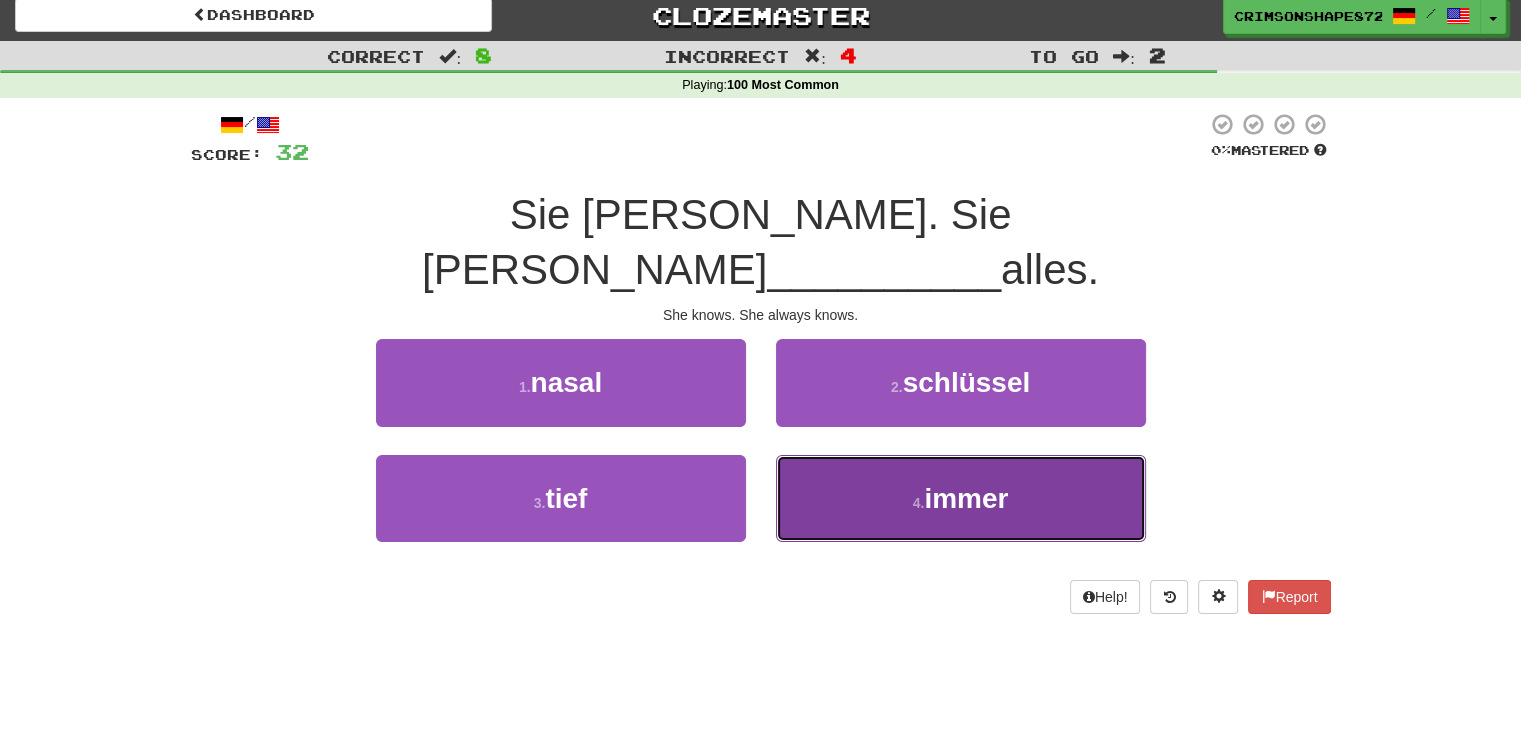 click on "4 .  immer" at bounding box center (961, 498) 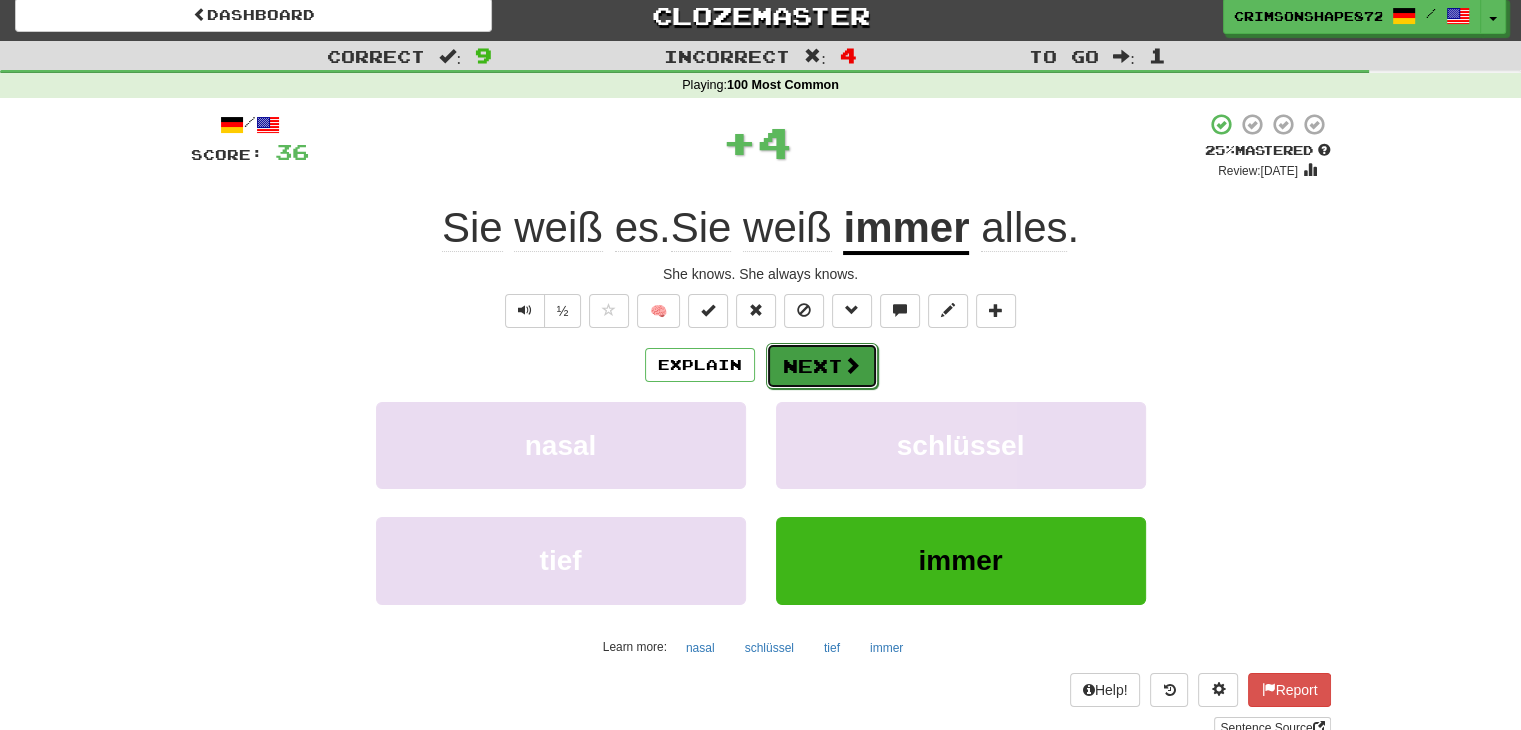 click on "Next" at bounding box center [822, 366] 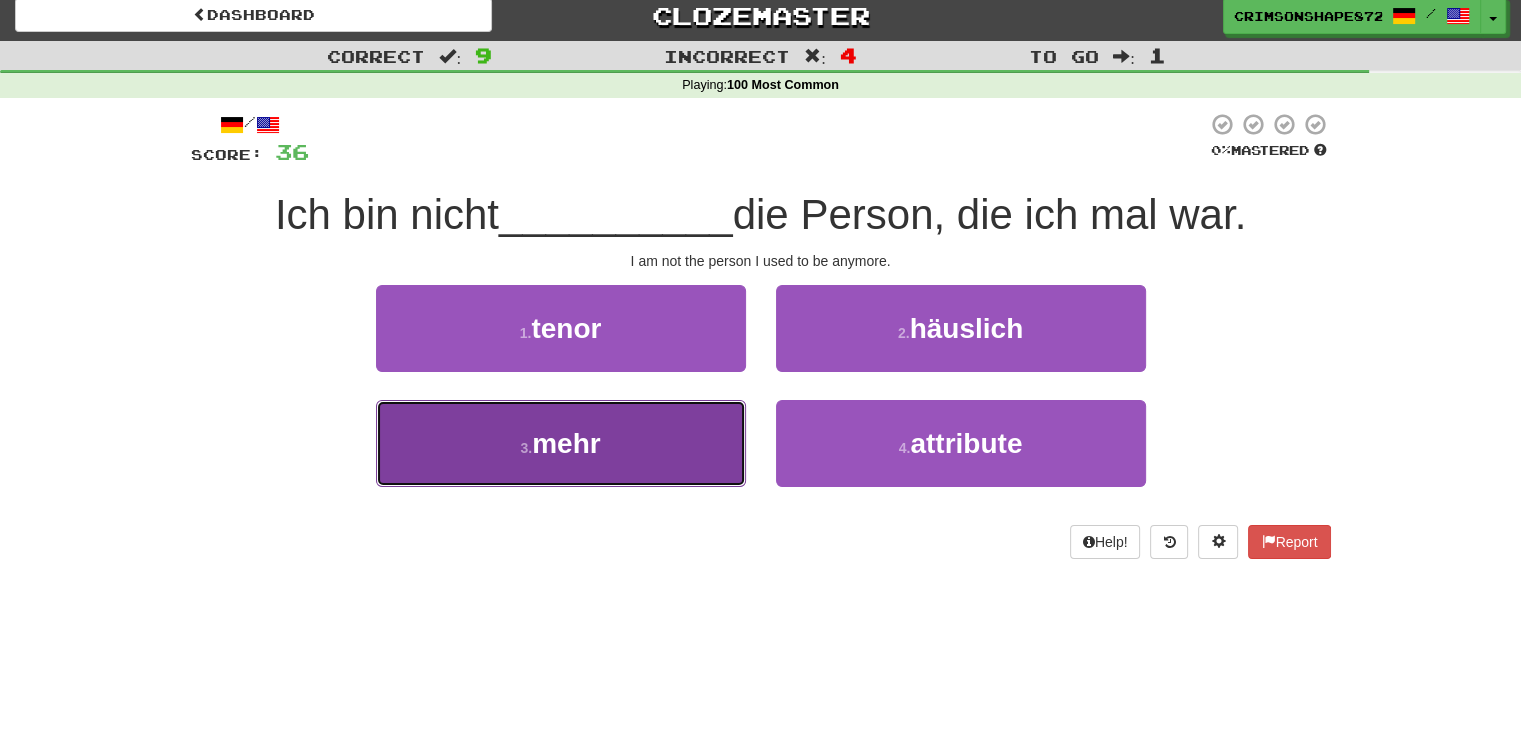 click on "3 .  mehr" at bounding box center (561, 443) 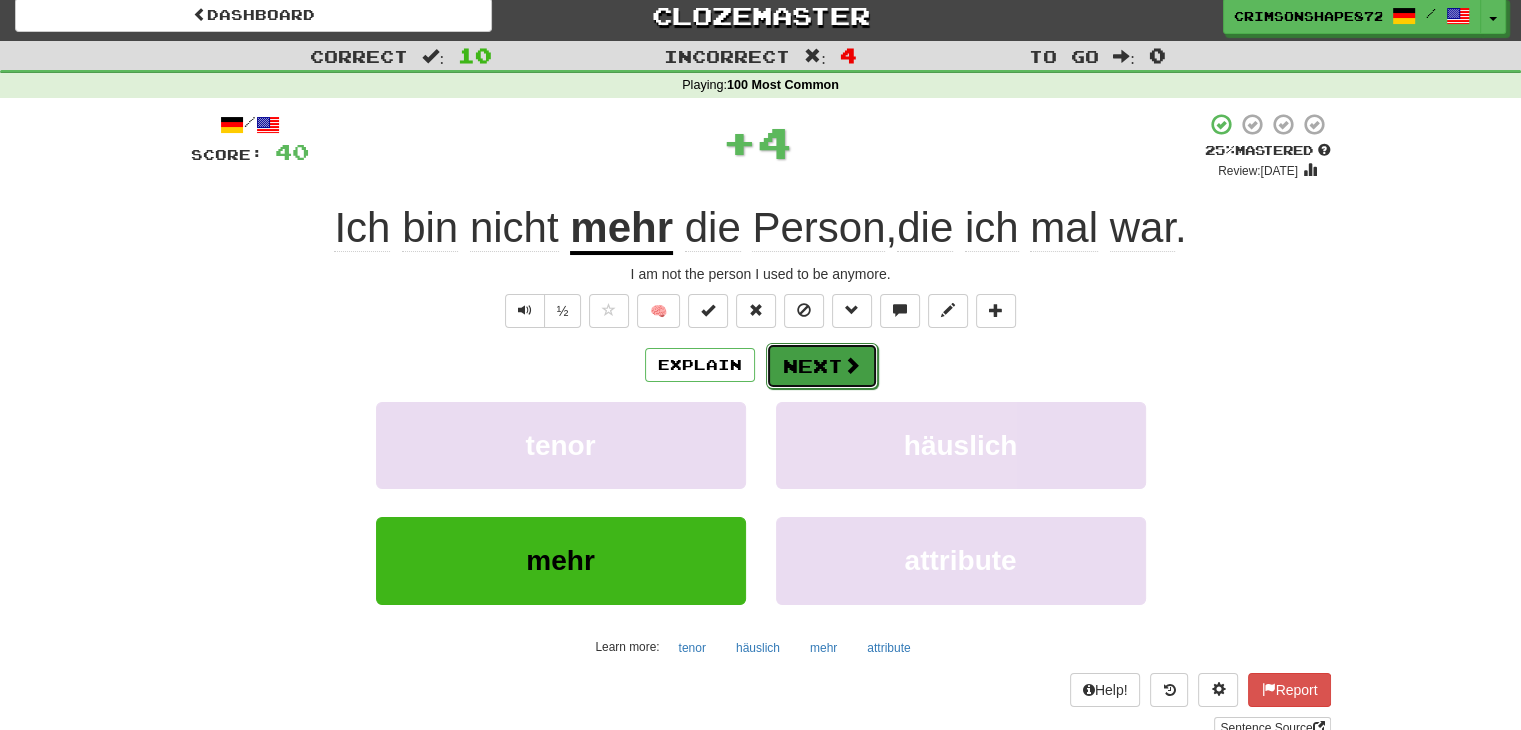 click on "Next" at bounding box center (822, 366) 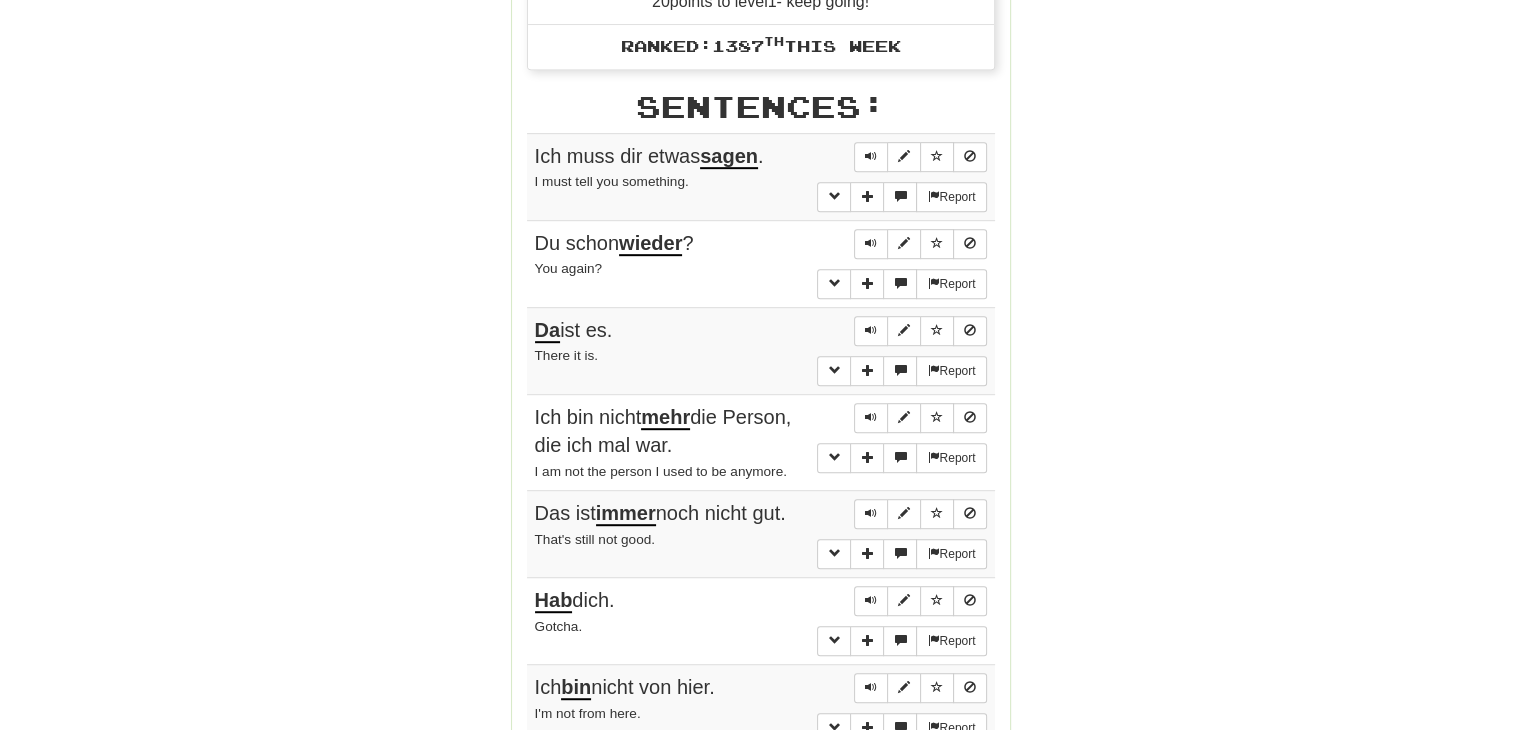 scroll, scrollTop: 1510, scrollLeft: 0, axis: vertical 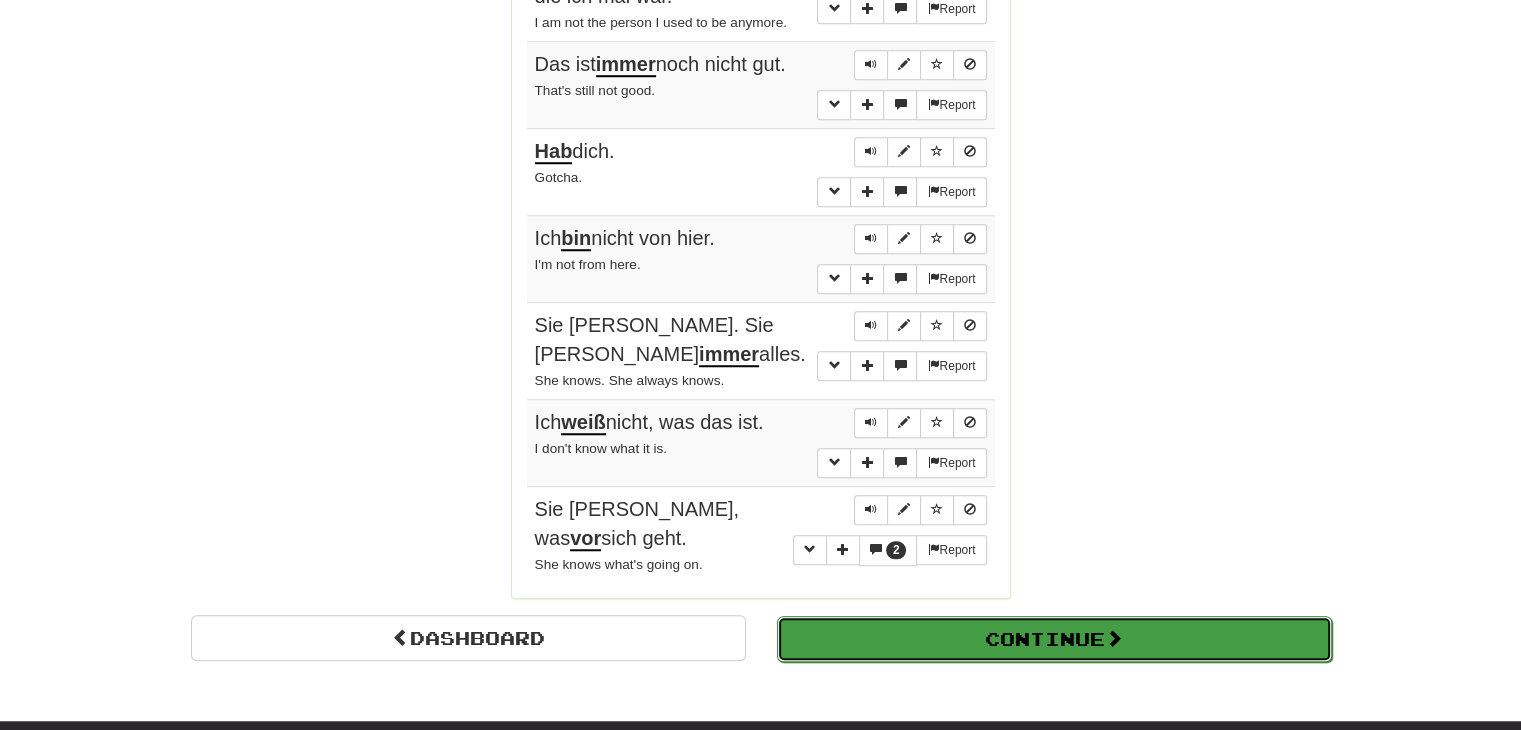 click on "Continue" at bounding box center (1054, 639) 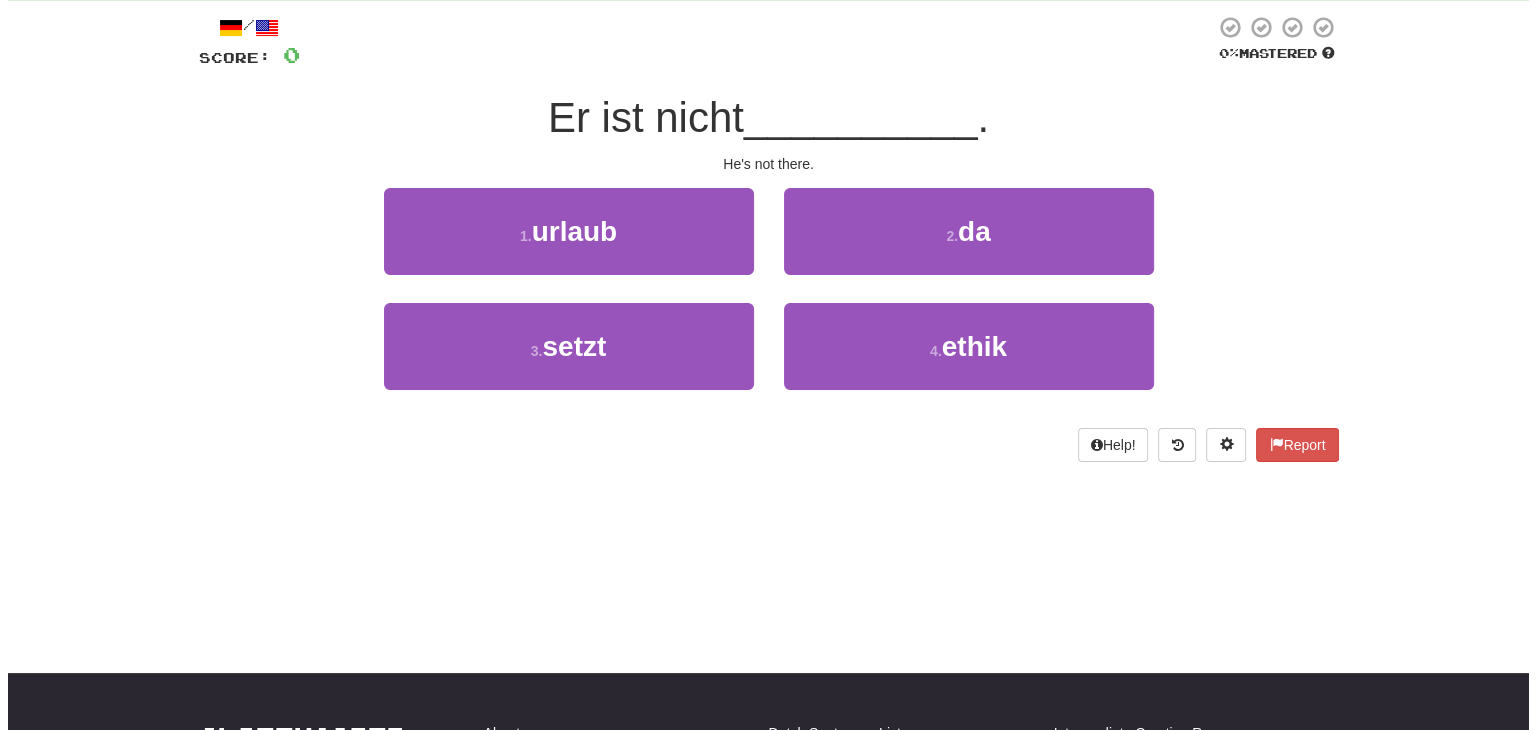 scroll, scrollTop: 0, scrollLeft: 0, axis: both 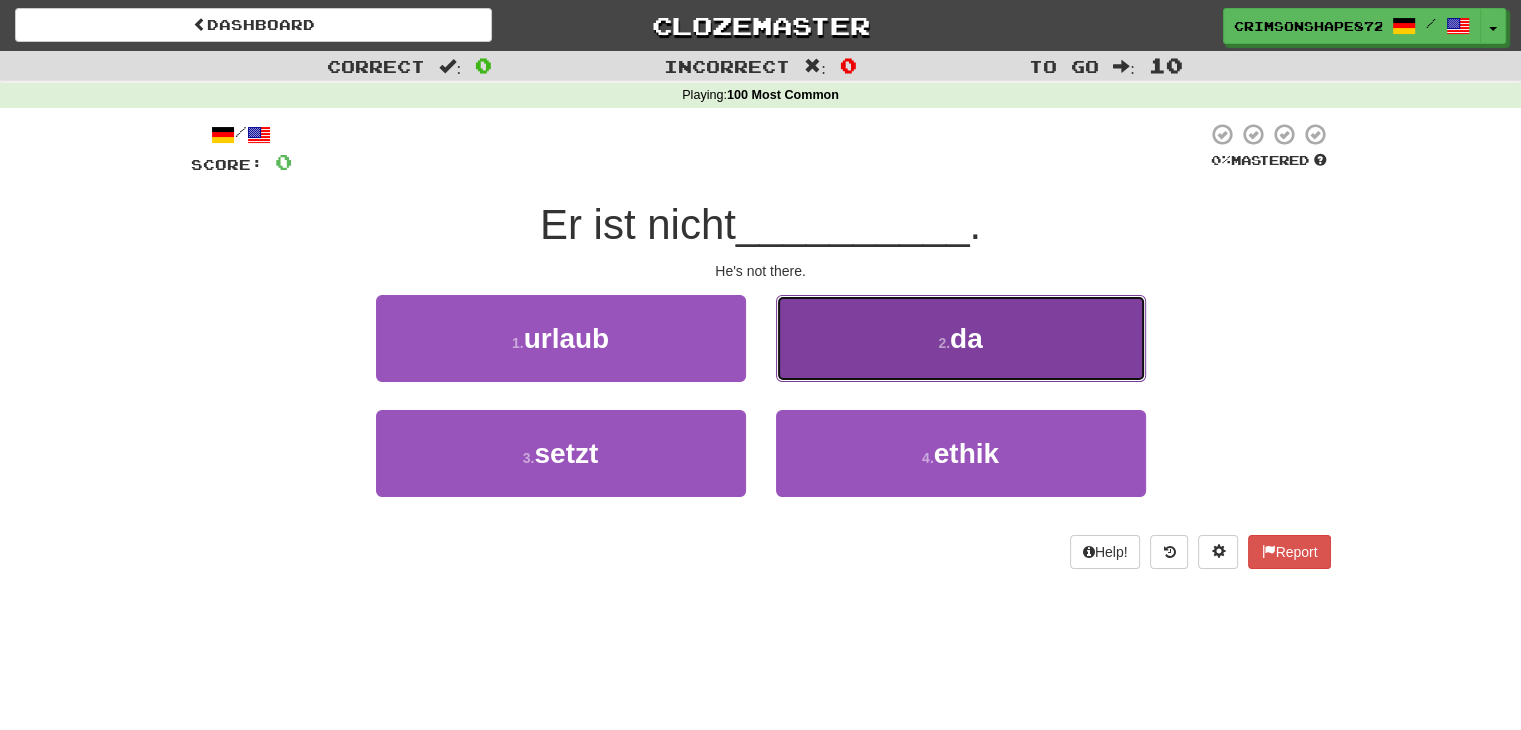 click on "2 .  da" at bounding box center [961, 338] 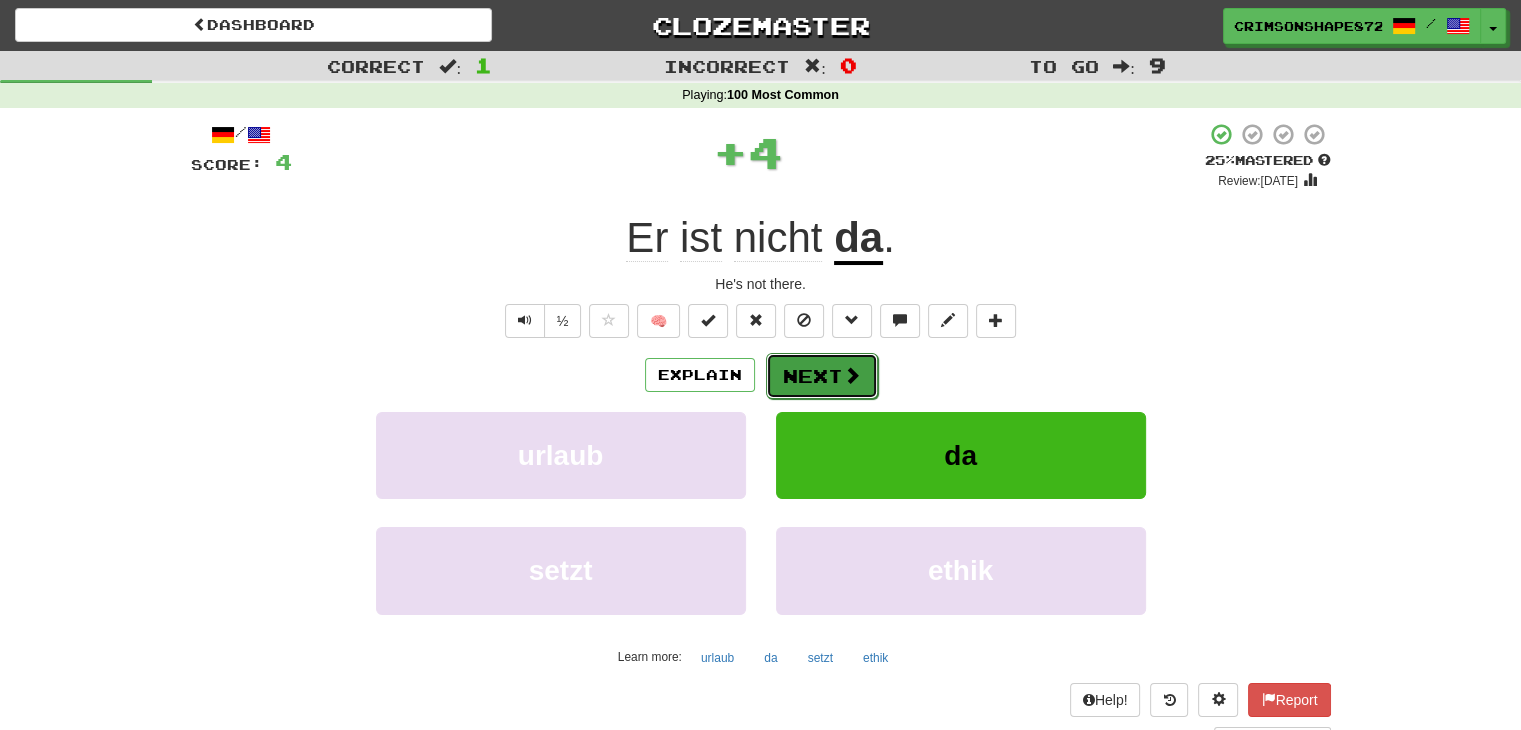 click on "Next" at bounding box center [822, 376] 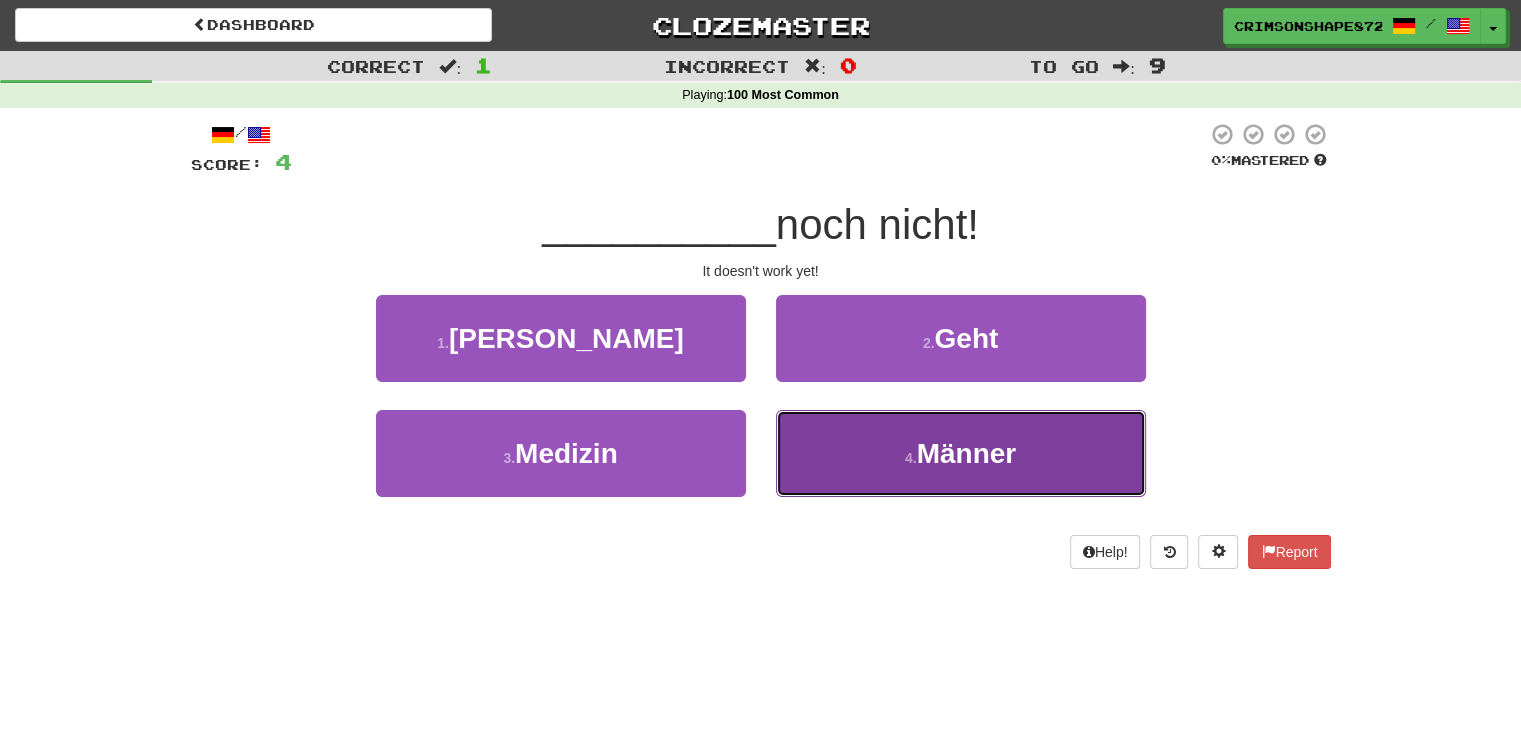 click on "4 .  Männer" at bounding box center (961, 453) 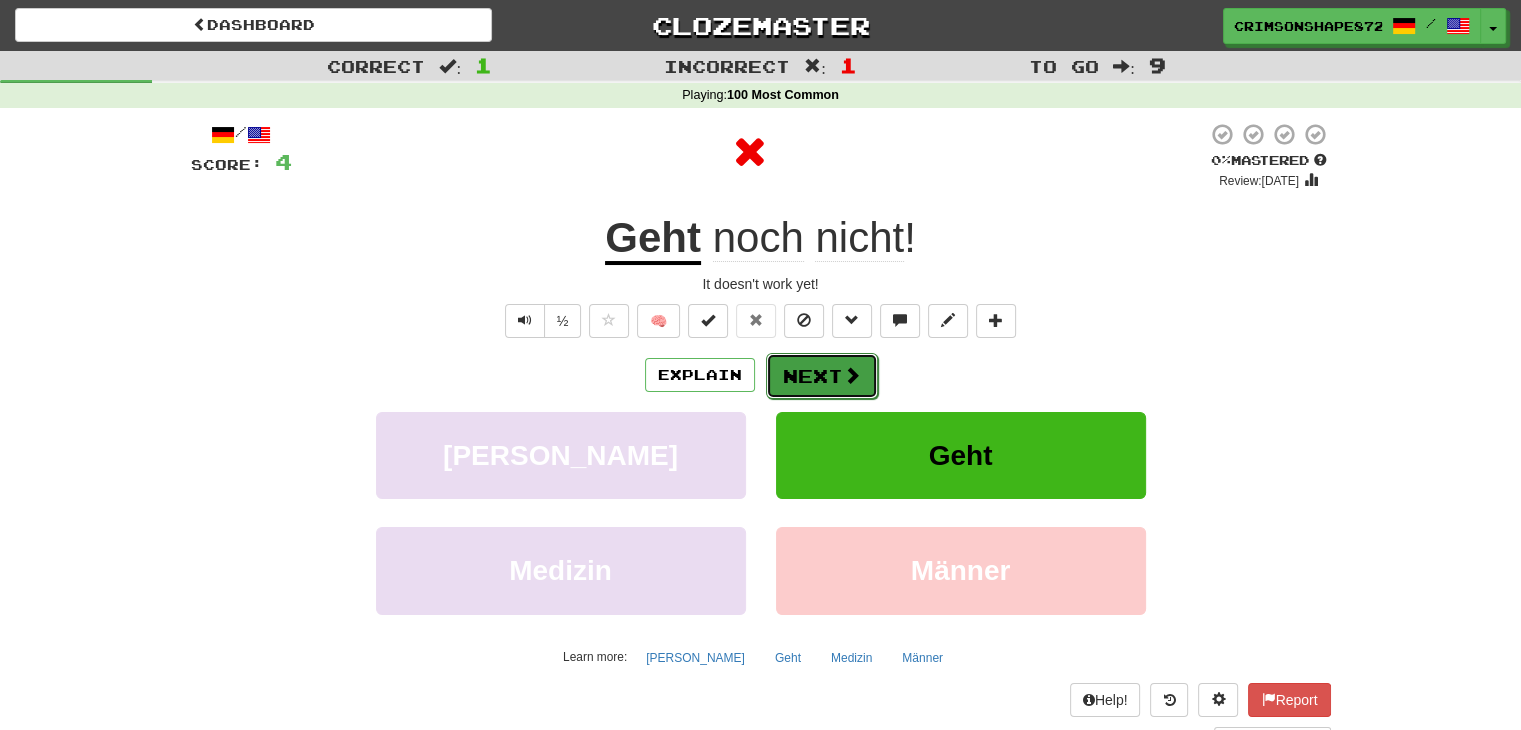 click on "Next" at bounding box center [822, 376] 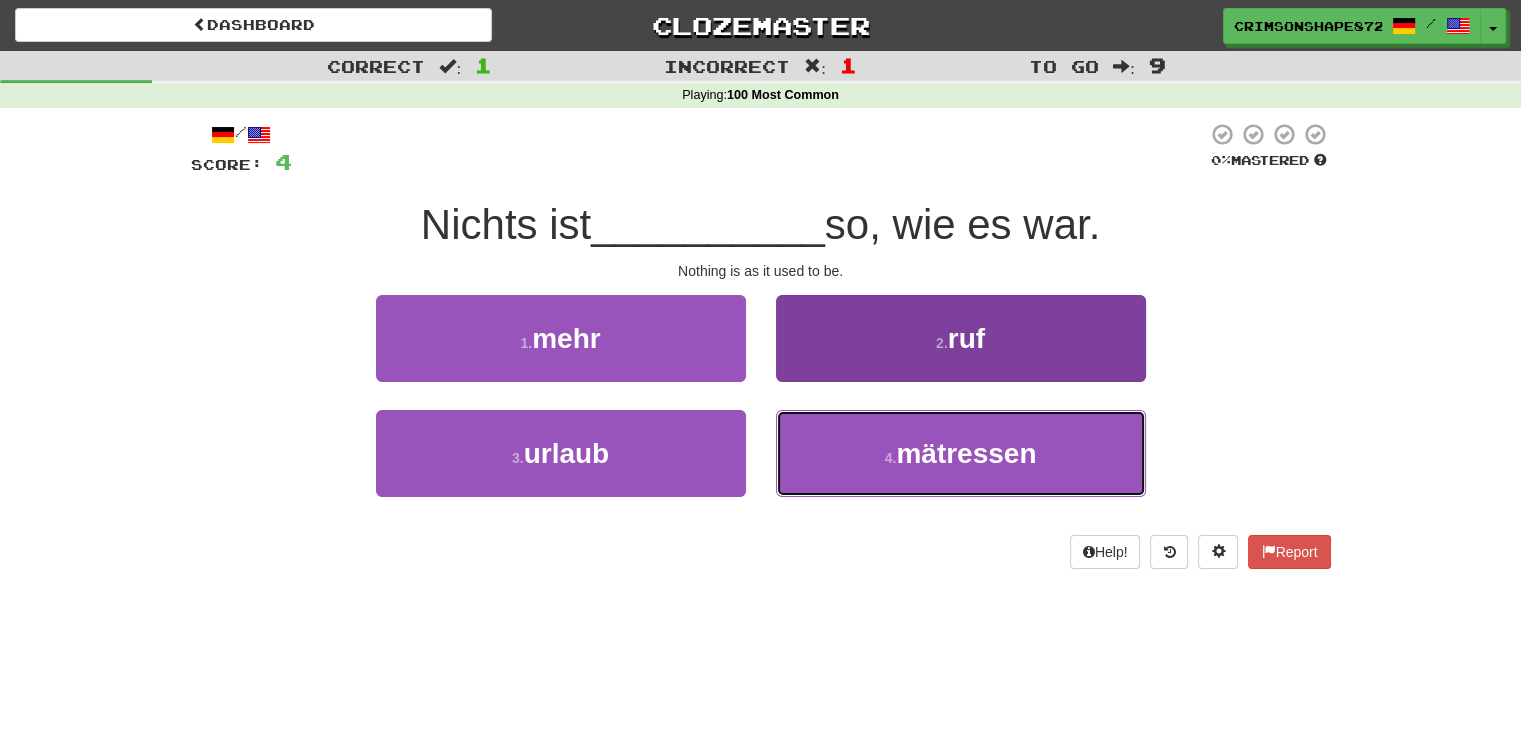 click on "4 .  mätressen" at bounding box center [961, 453] 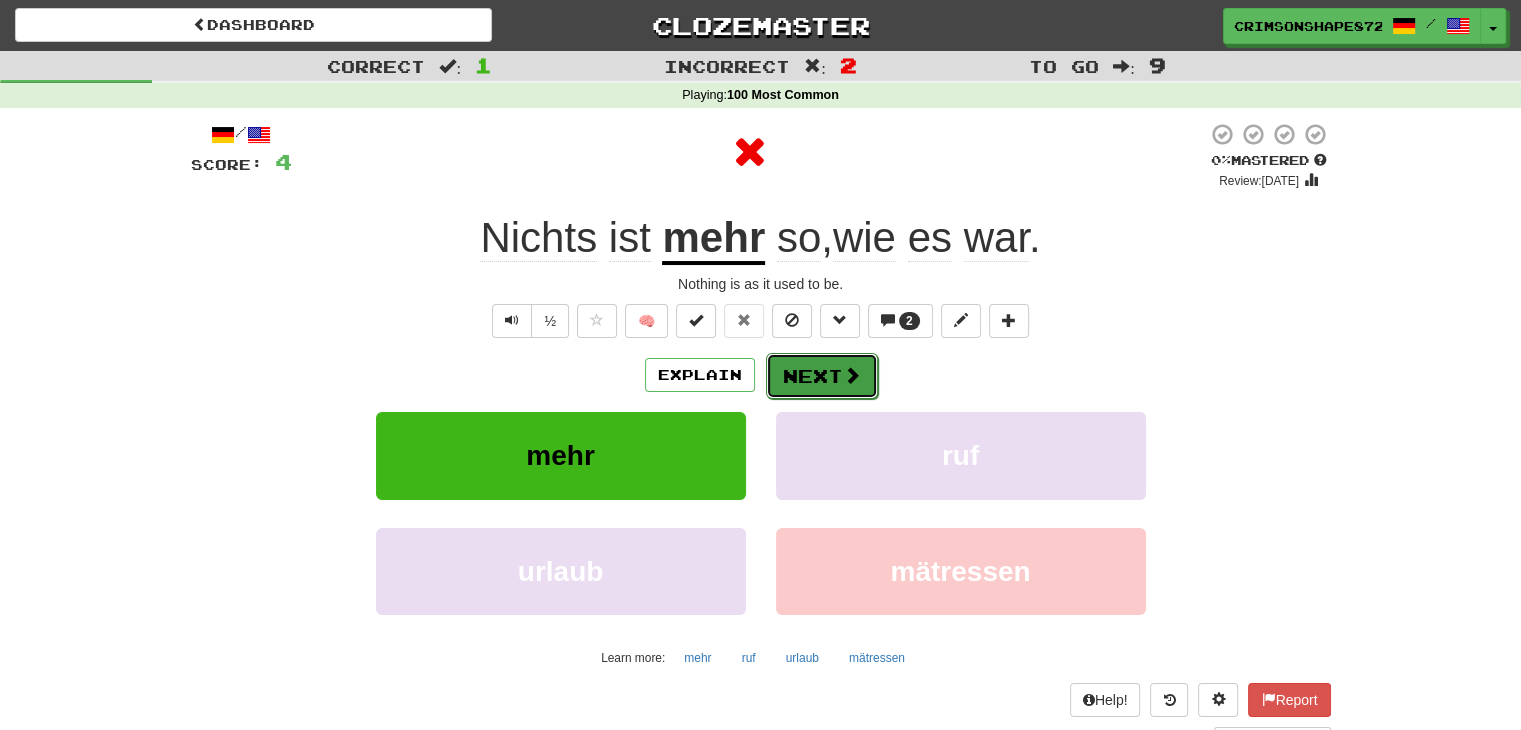 click on "Next" at bounding box center (822, 376) 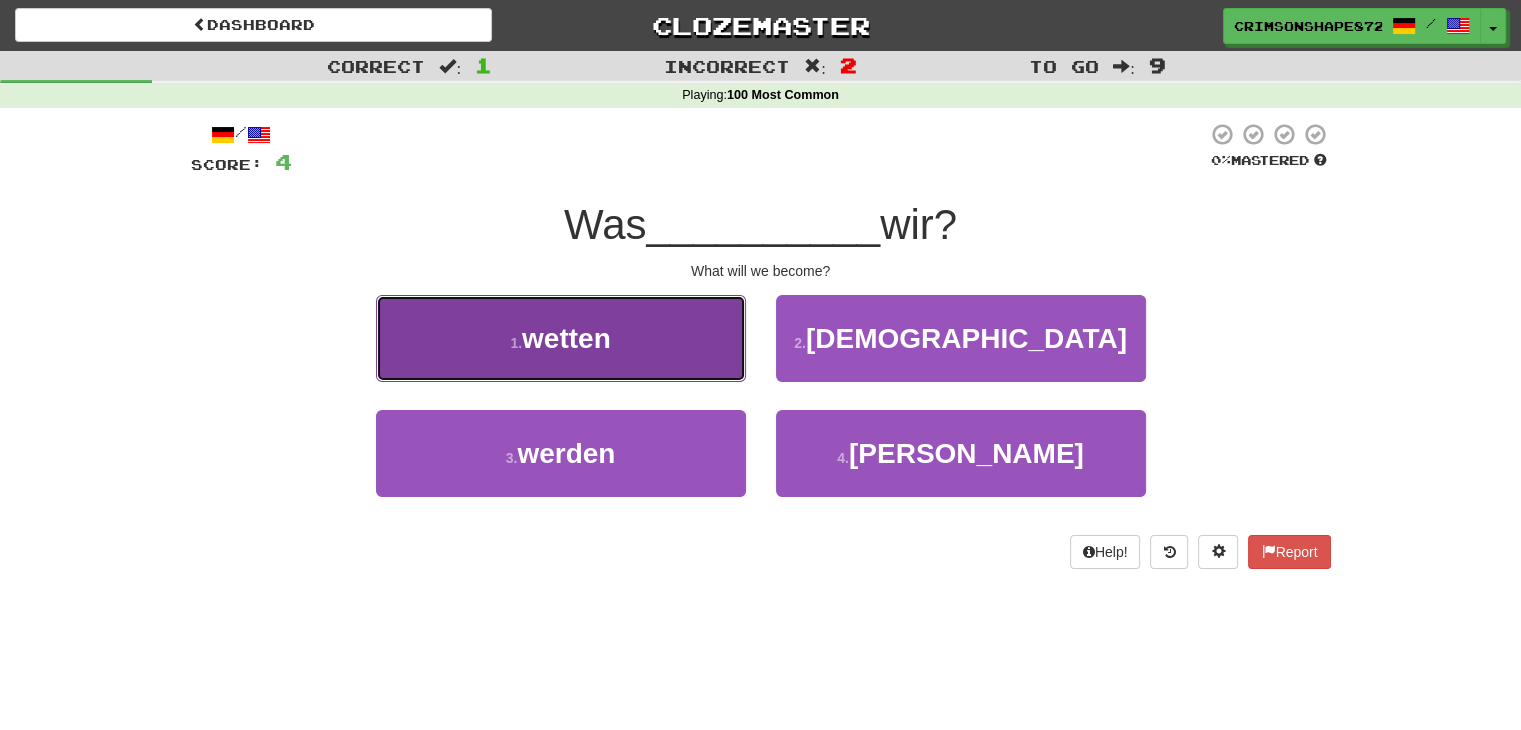 click on "1 .  wetten" at bounding box center [561, 338] 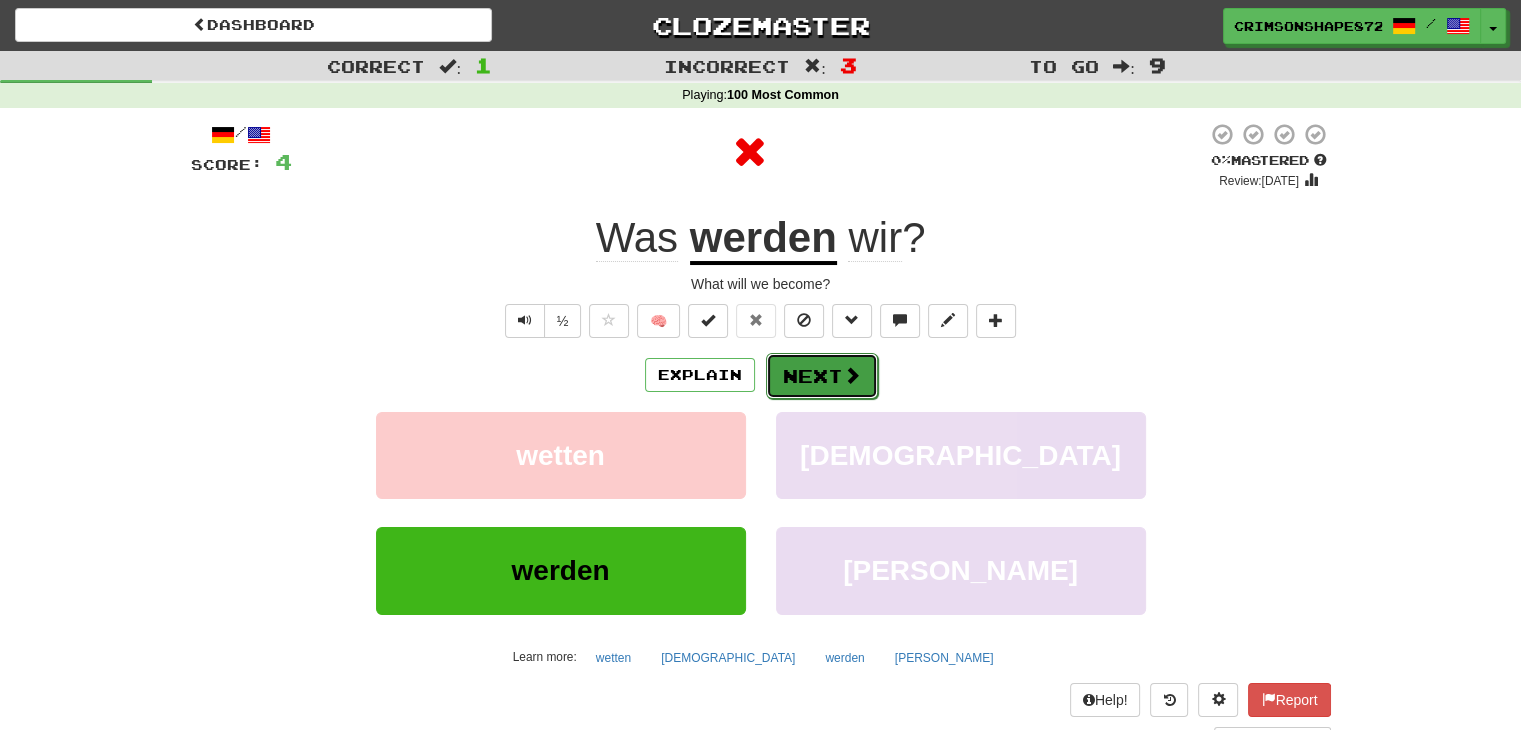 click on "Next" at bounding box center [822, 376] 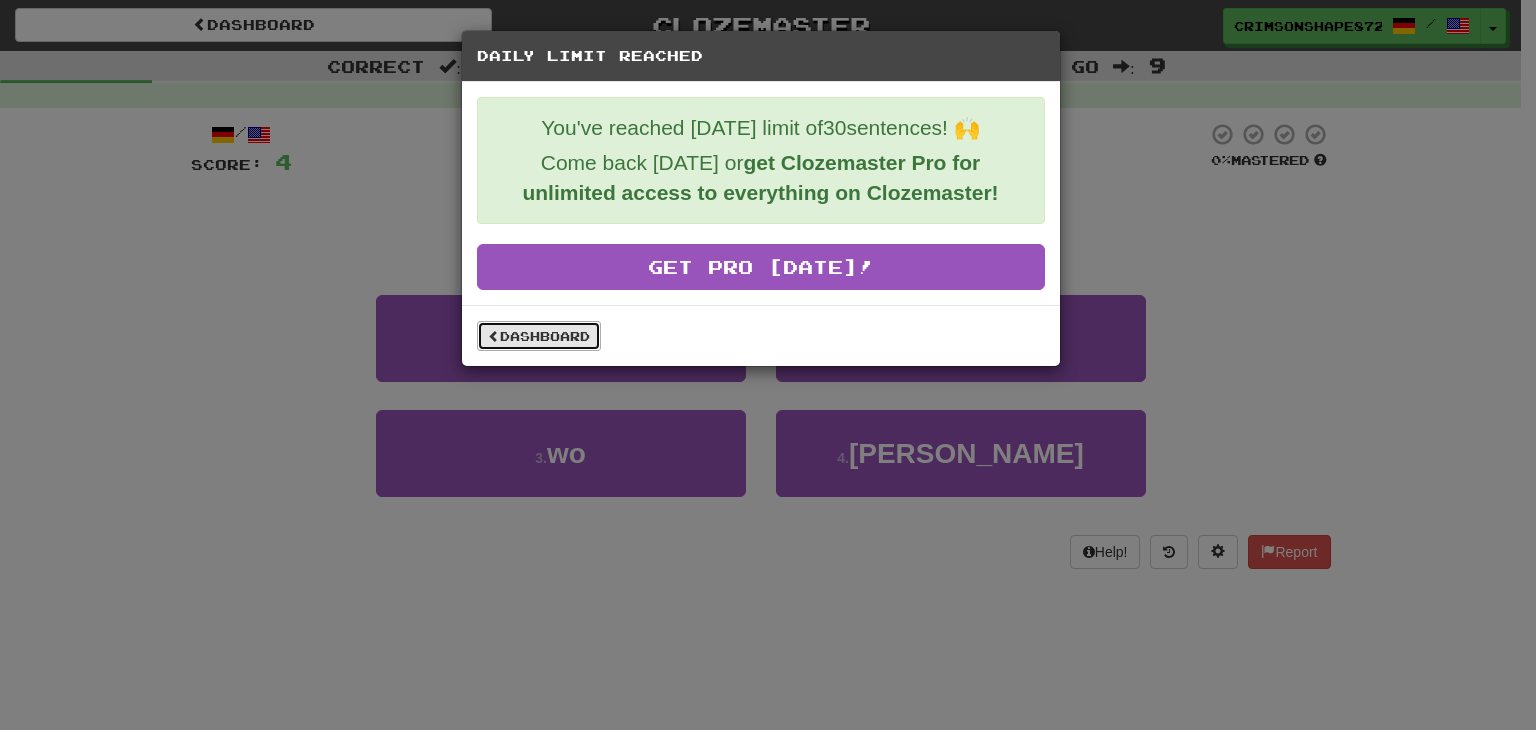 click on "Dashboard" at bounding box center [539, 336] 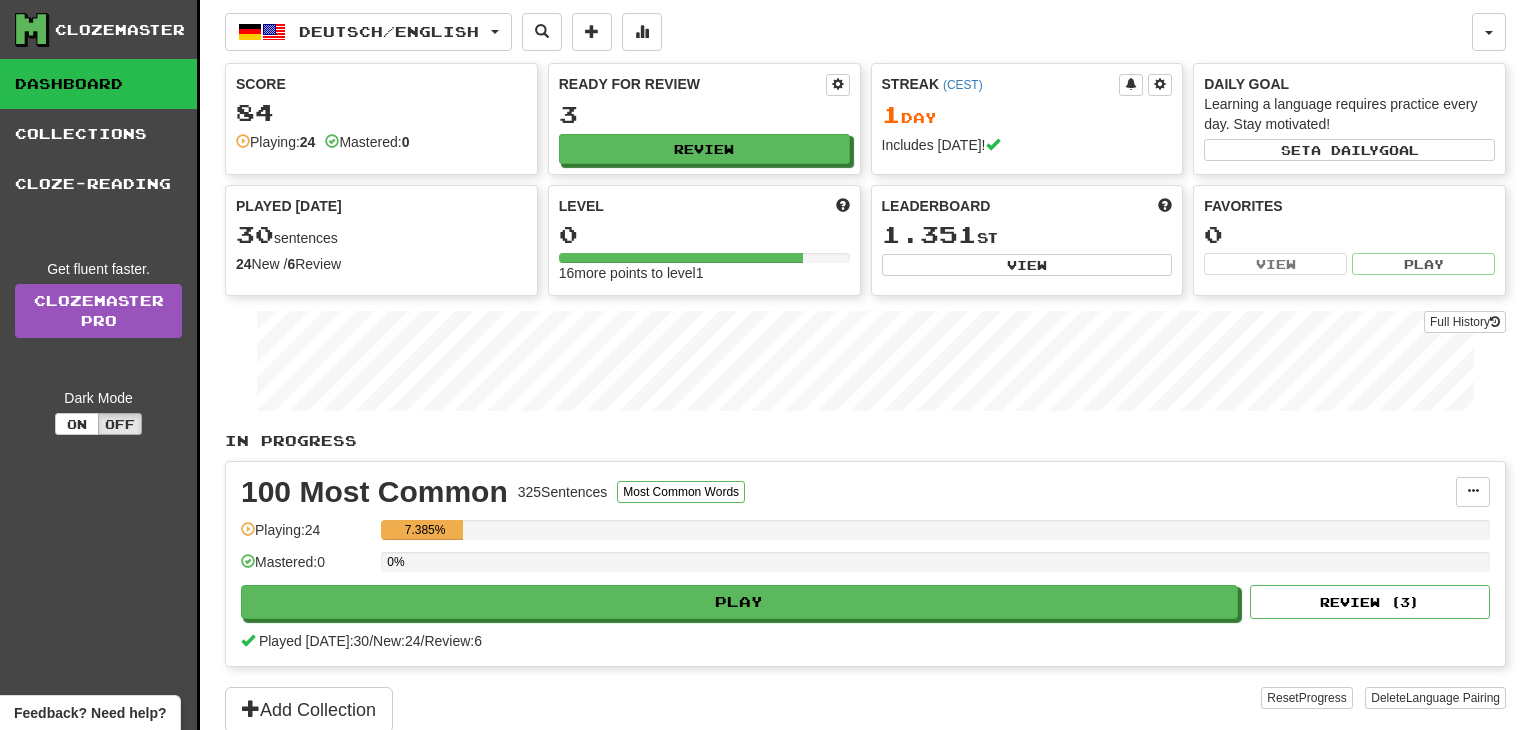 scroll, scrollTop: 0, scrollLeft: 0, axis: both 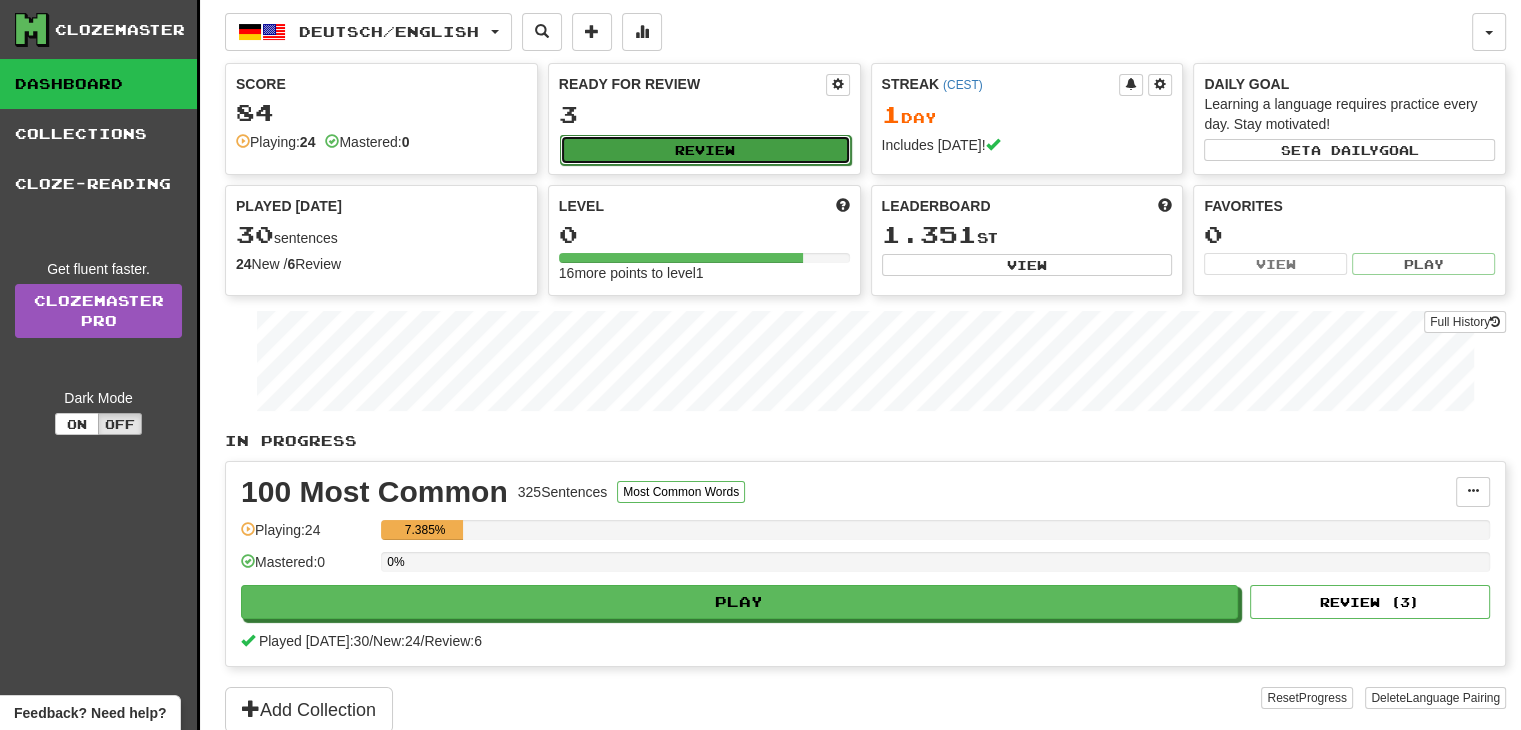 click on "Review" at bounding box center [705, 150] 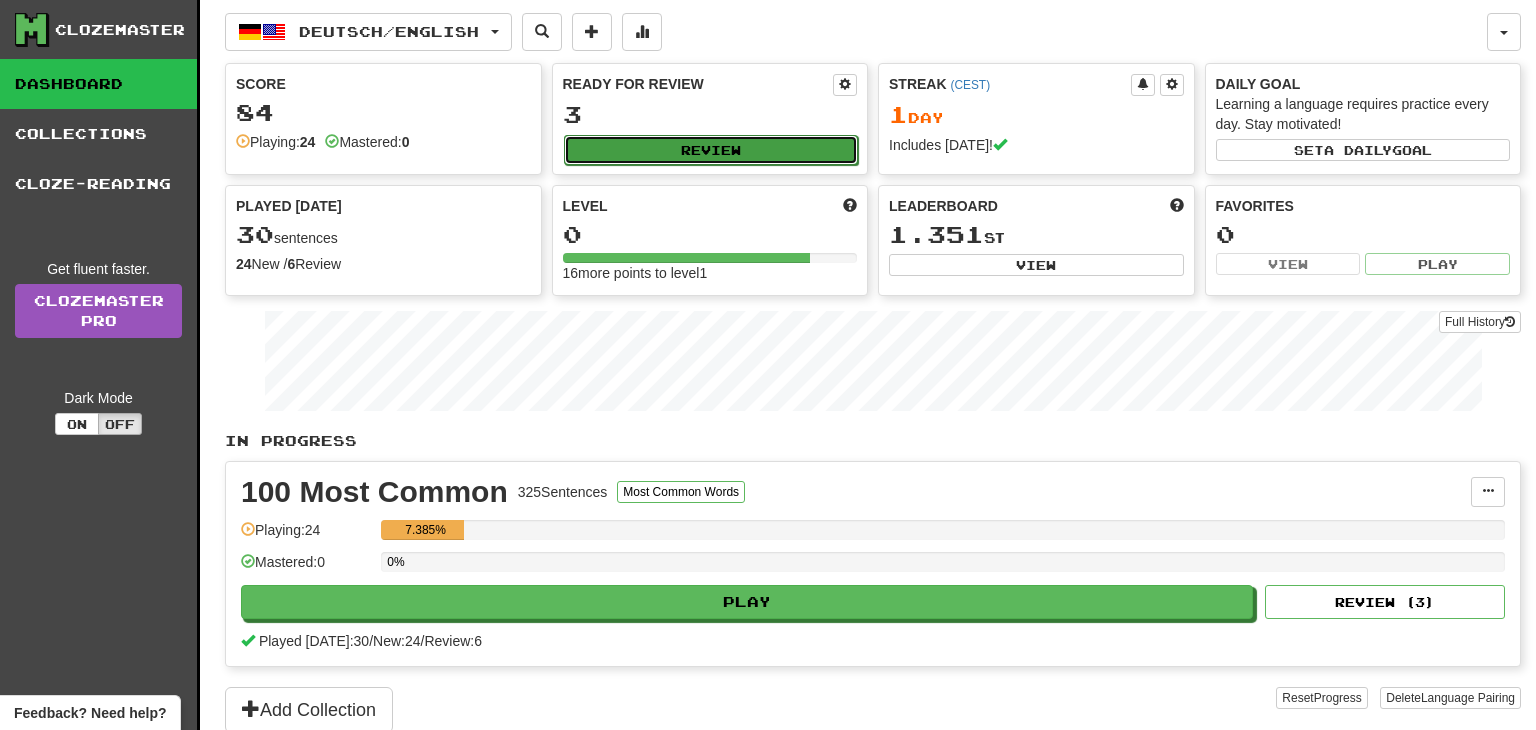 select on "**" 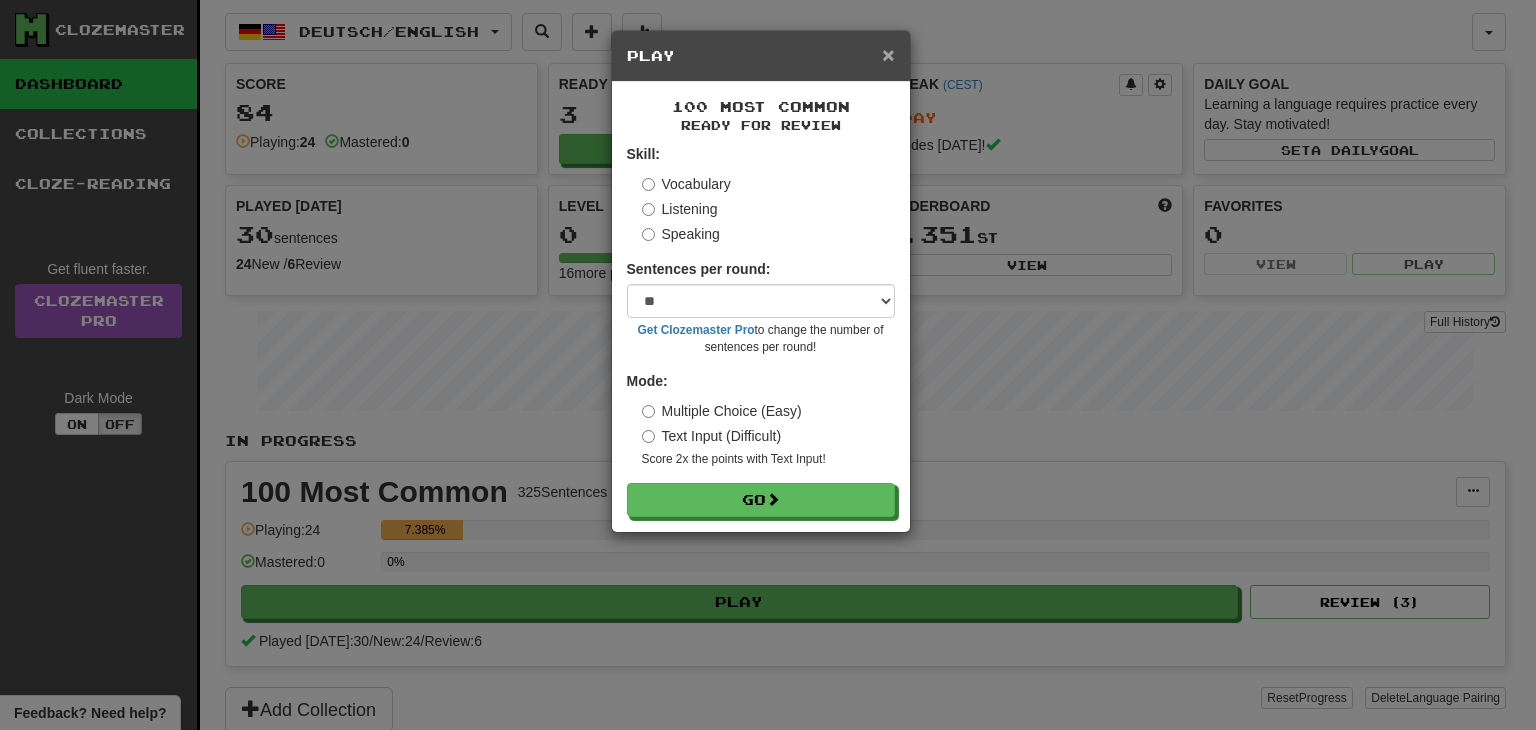 click on "×" at bounding box center (888, 54) 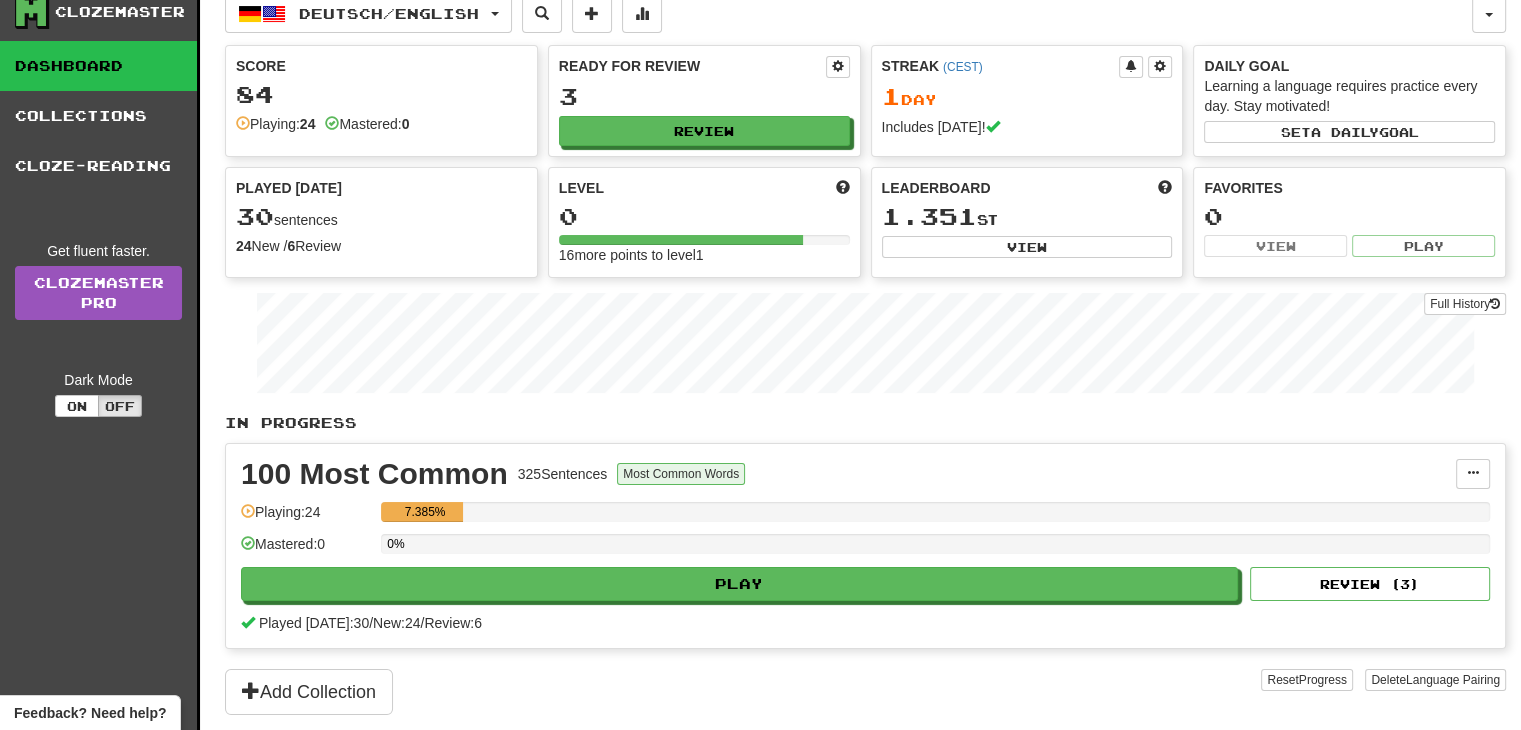scroll, scrollTop: 0, scrollLeft: 0, axis: both 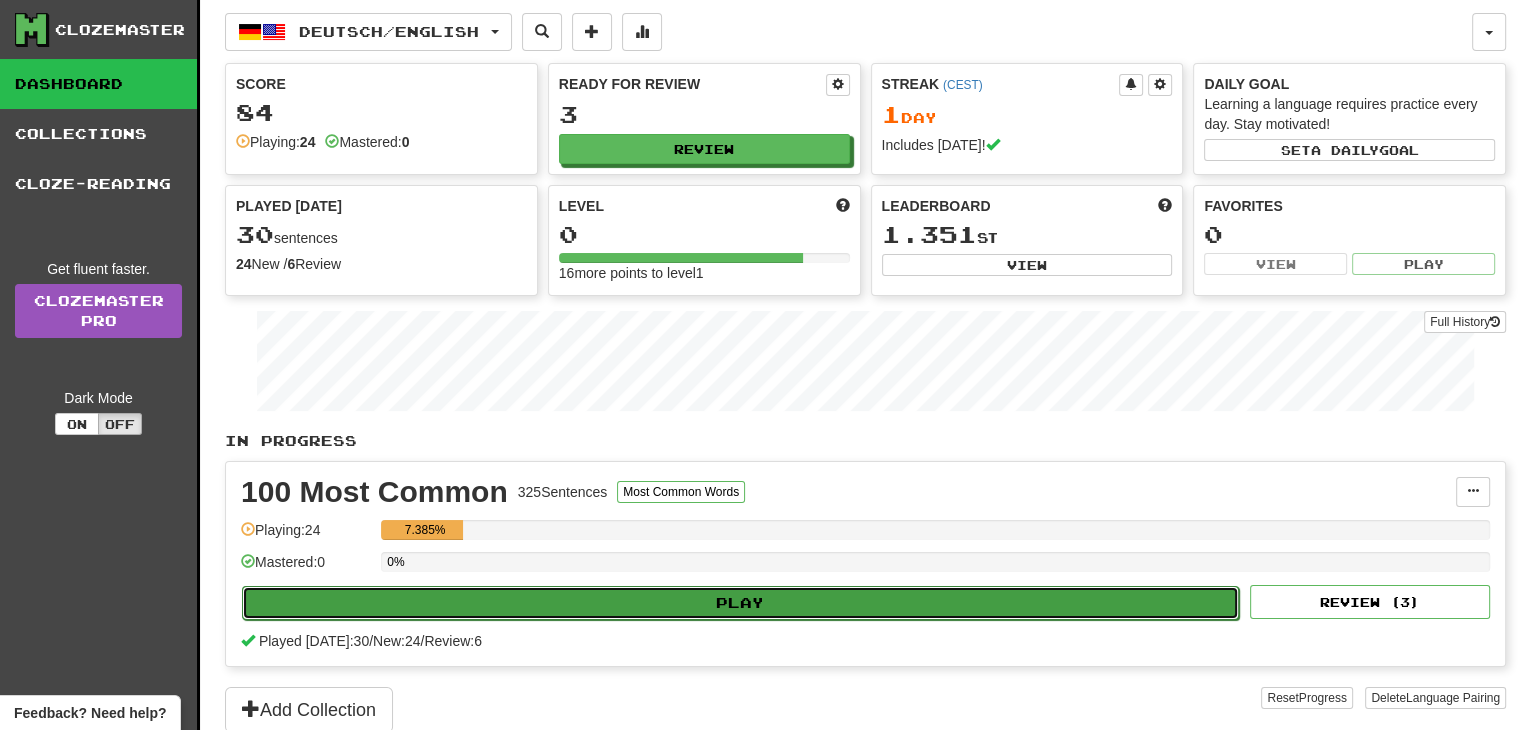 click on "Play" at bounding box center [740, 603] 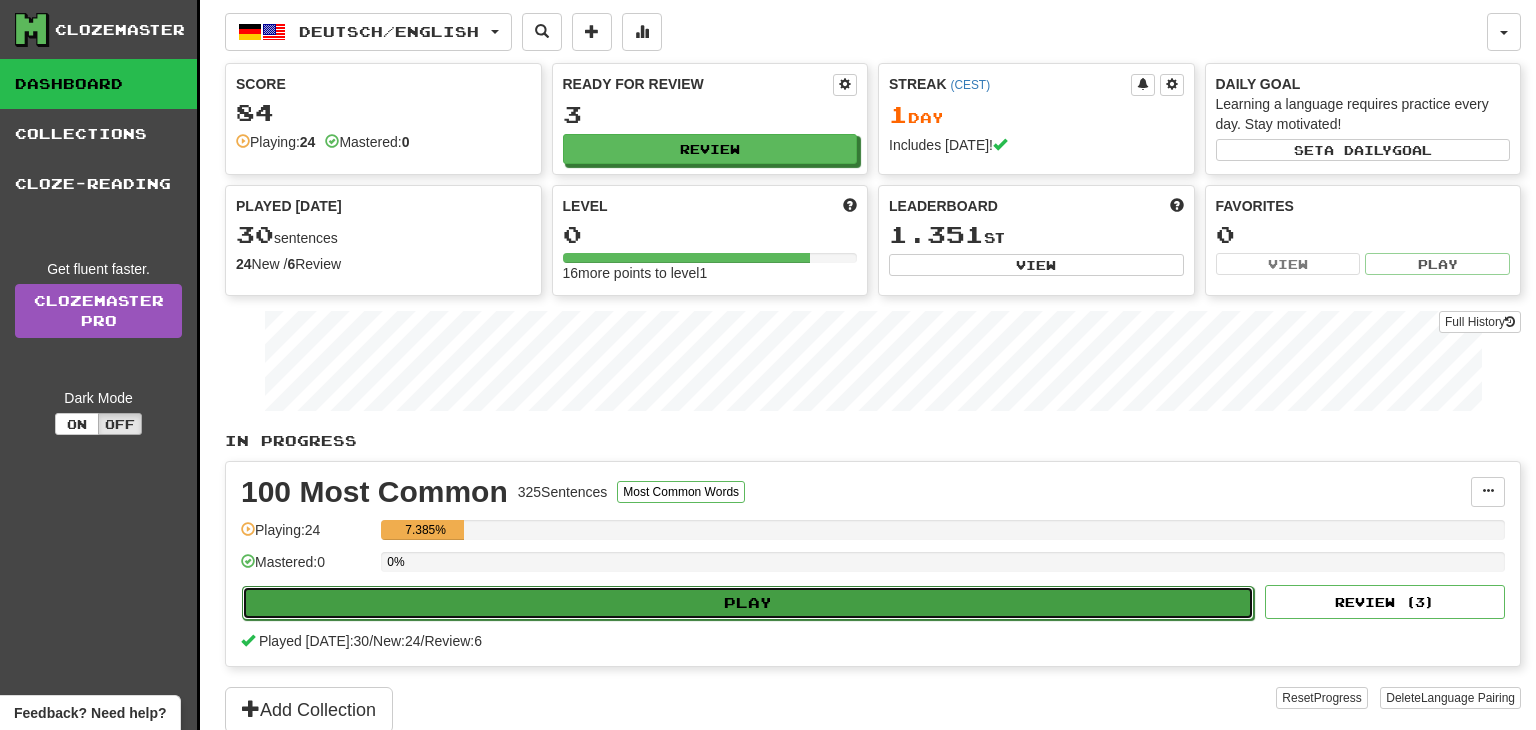 select on "**" 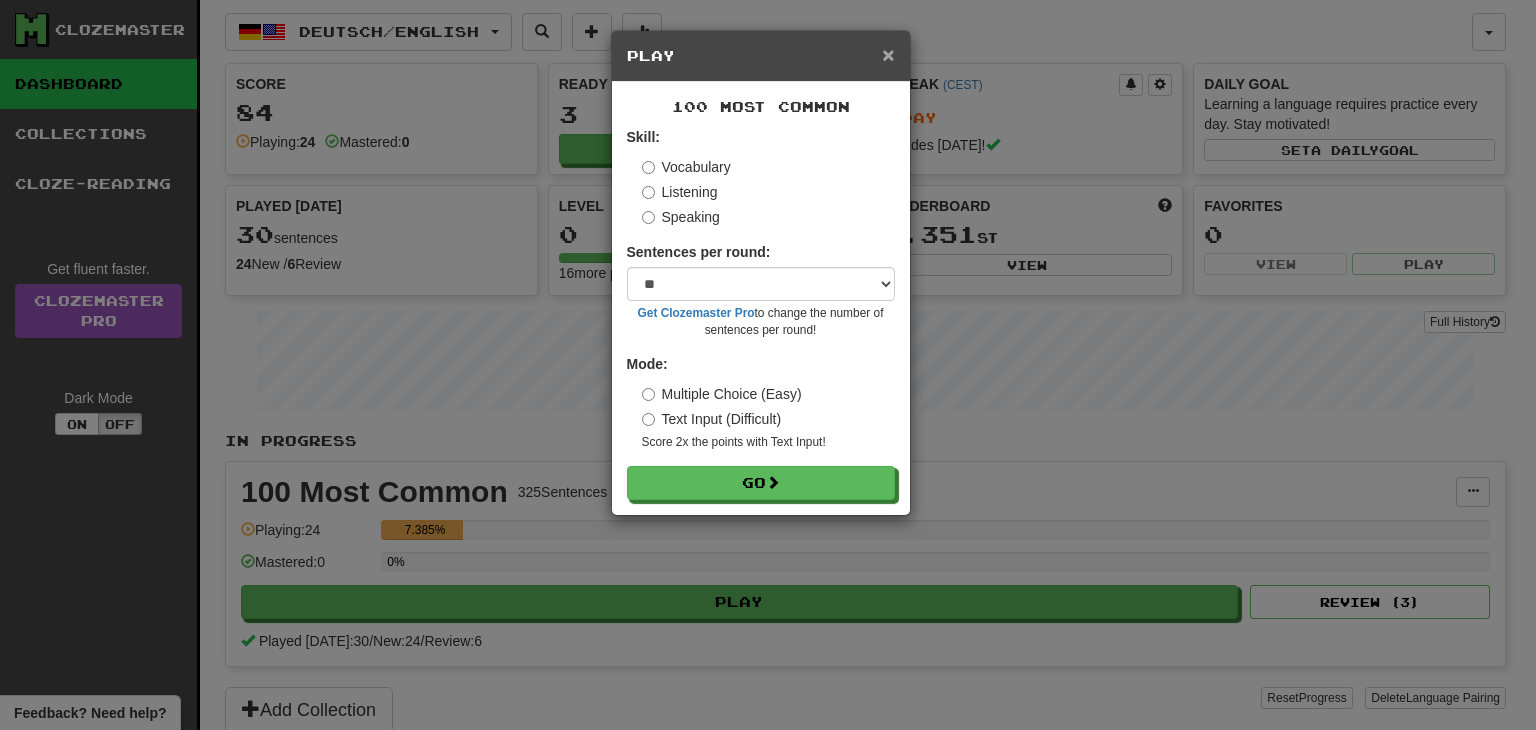 click on "×" at bounding box center [888, 54] 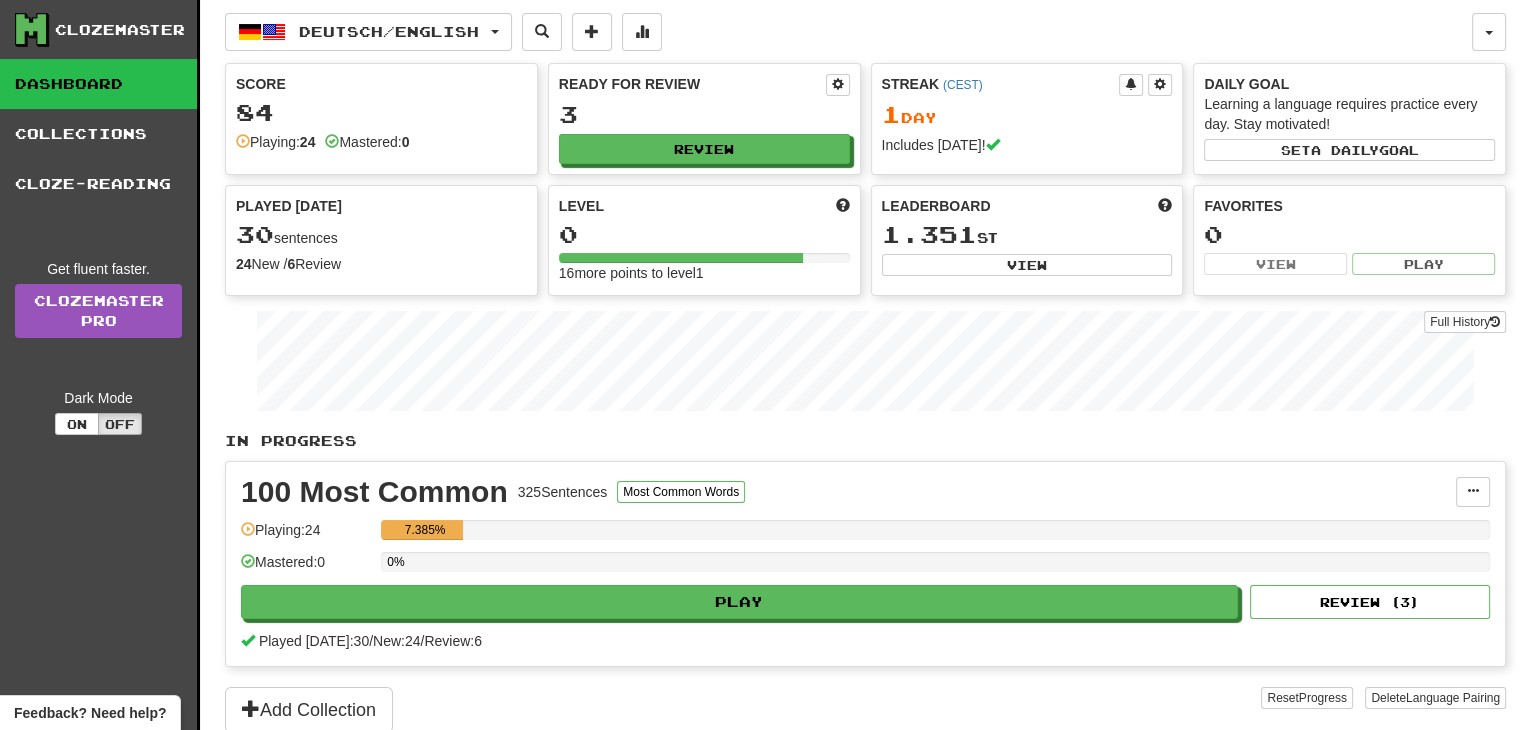 click on "Playing:  24" at bounding box center (275, 142) 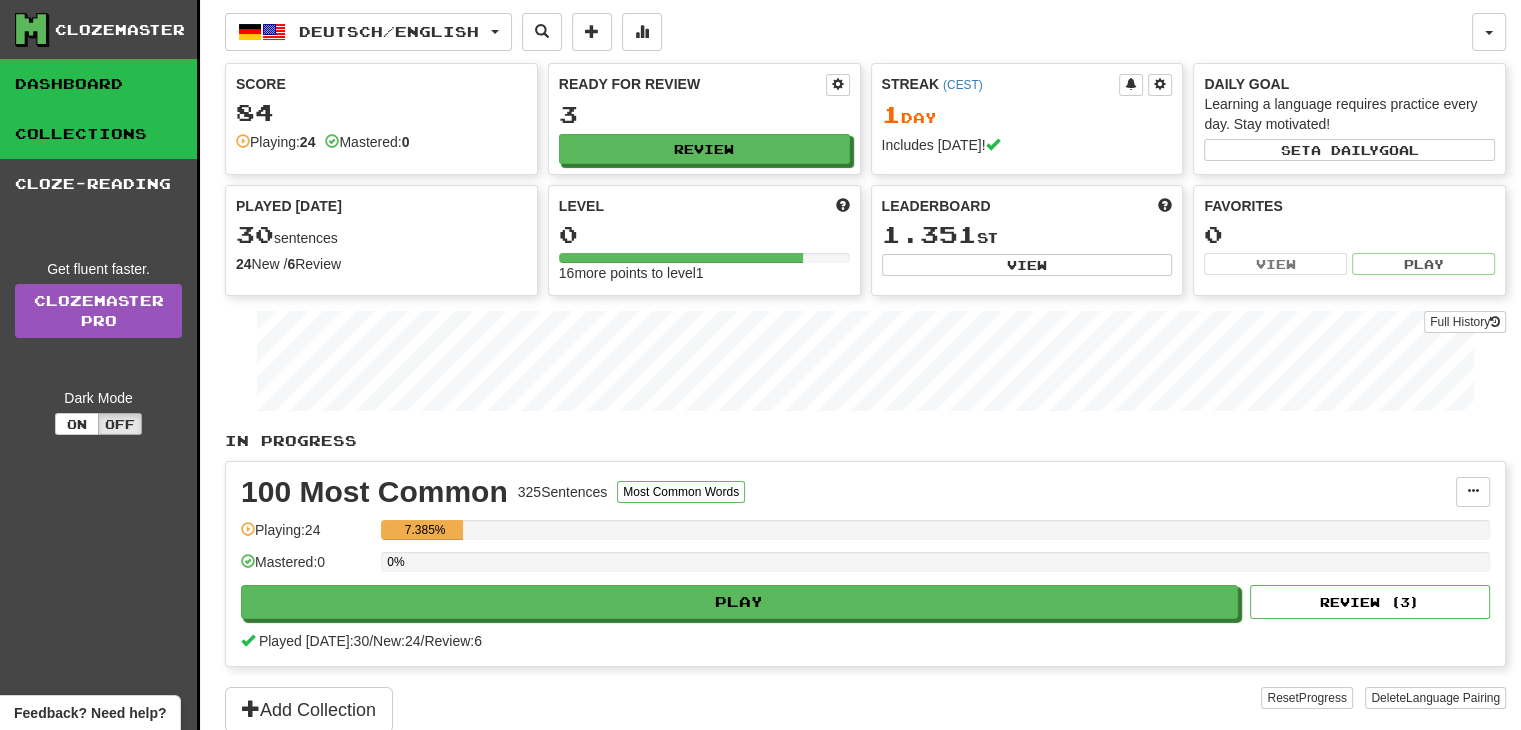 click on "Collections" at bounding box center (98, 134) 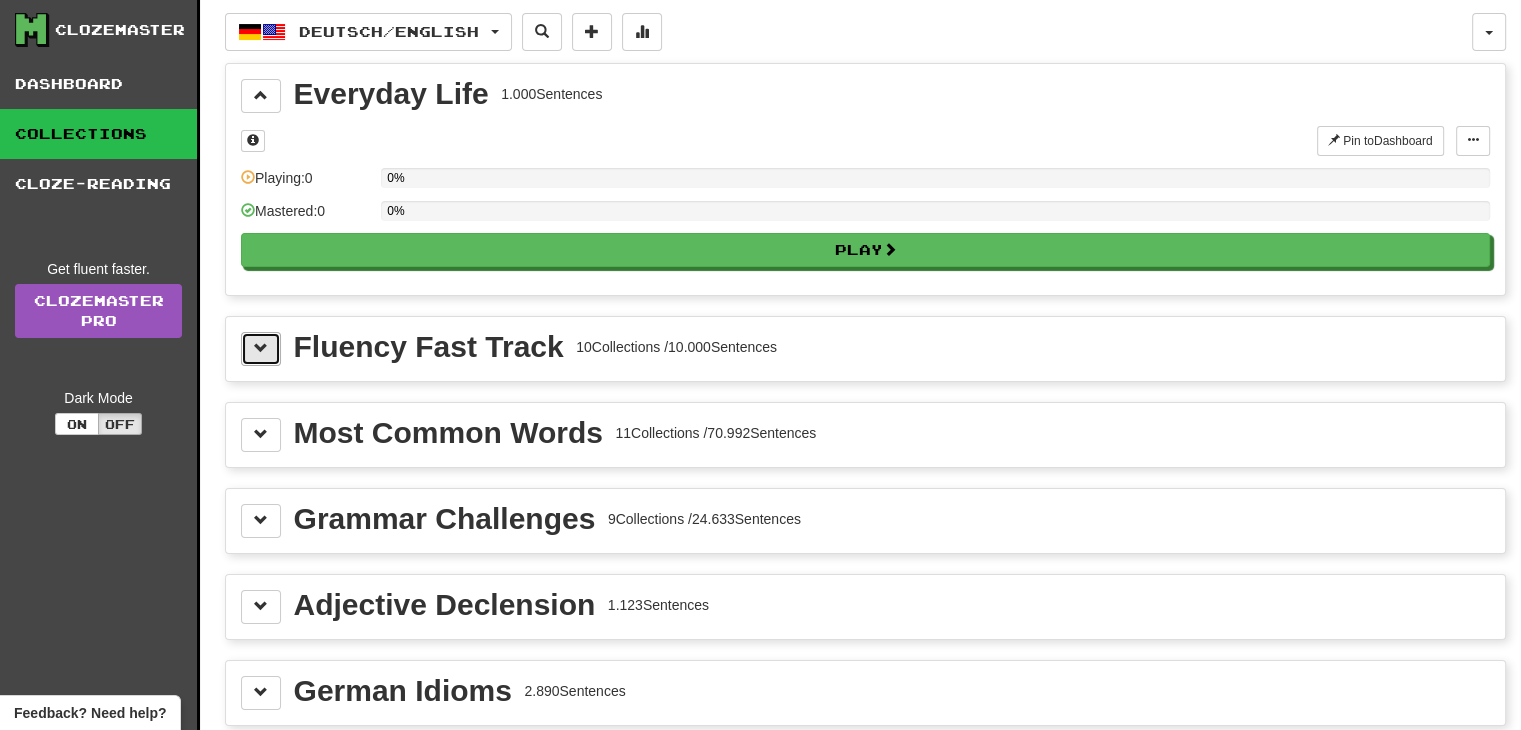 click at bounding box center (261, 349) 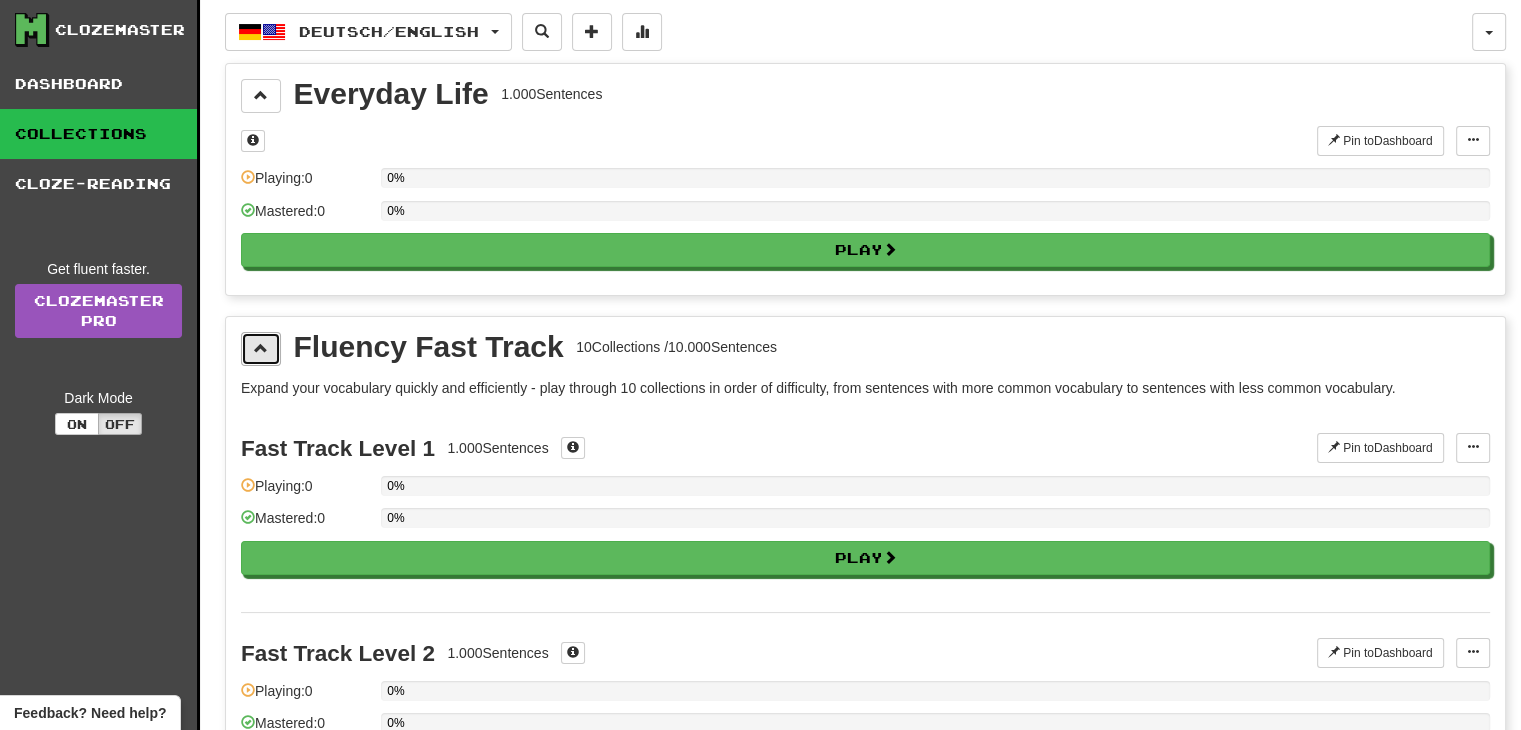 click at bounding box center (261, 349) 